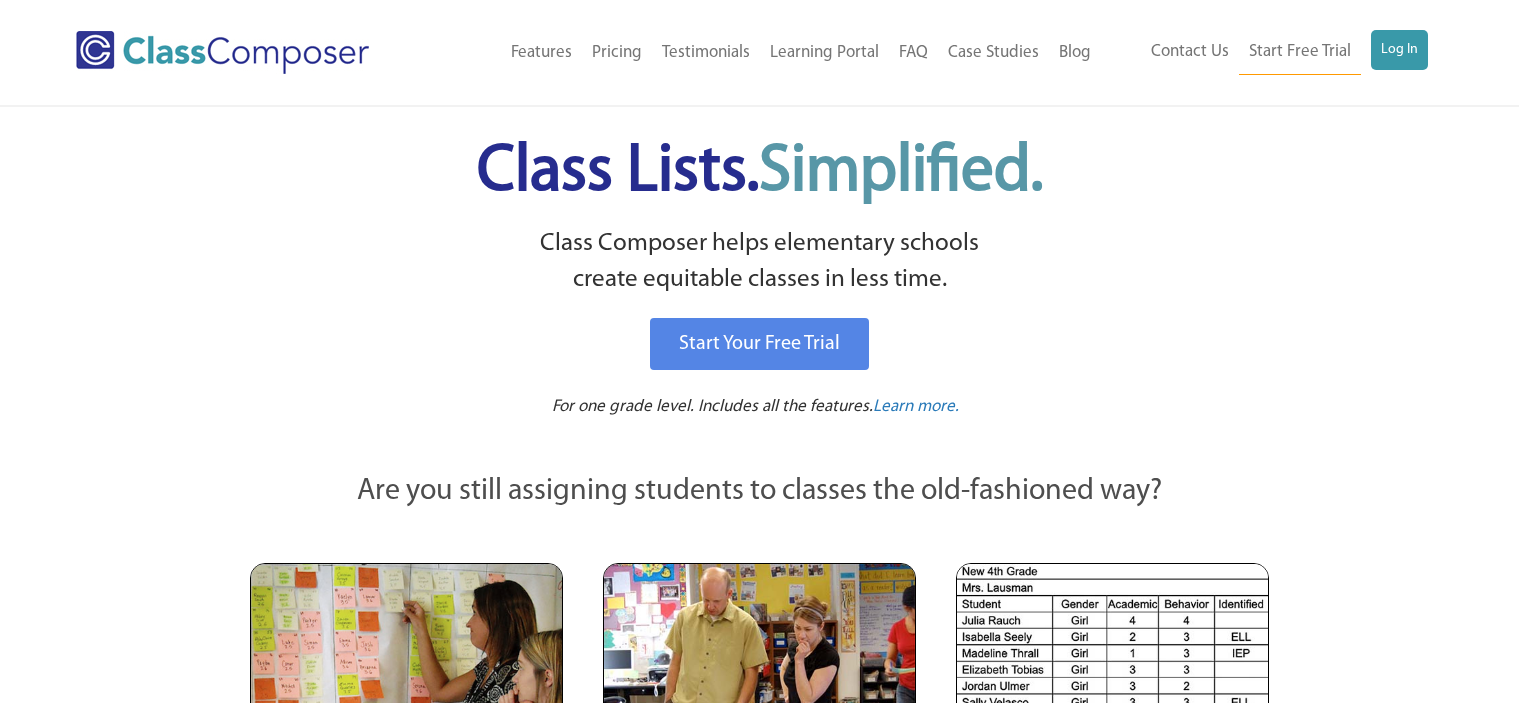 scroll, scrollTop: 0, scrollLeft: 0, axis: both 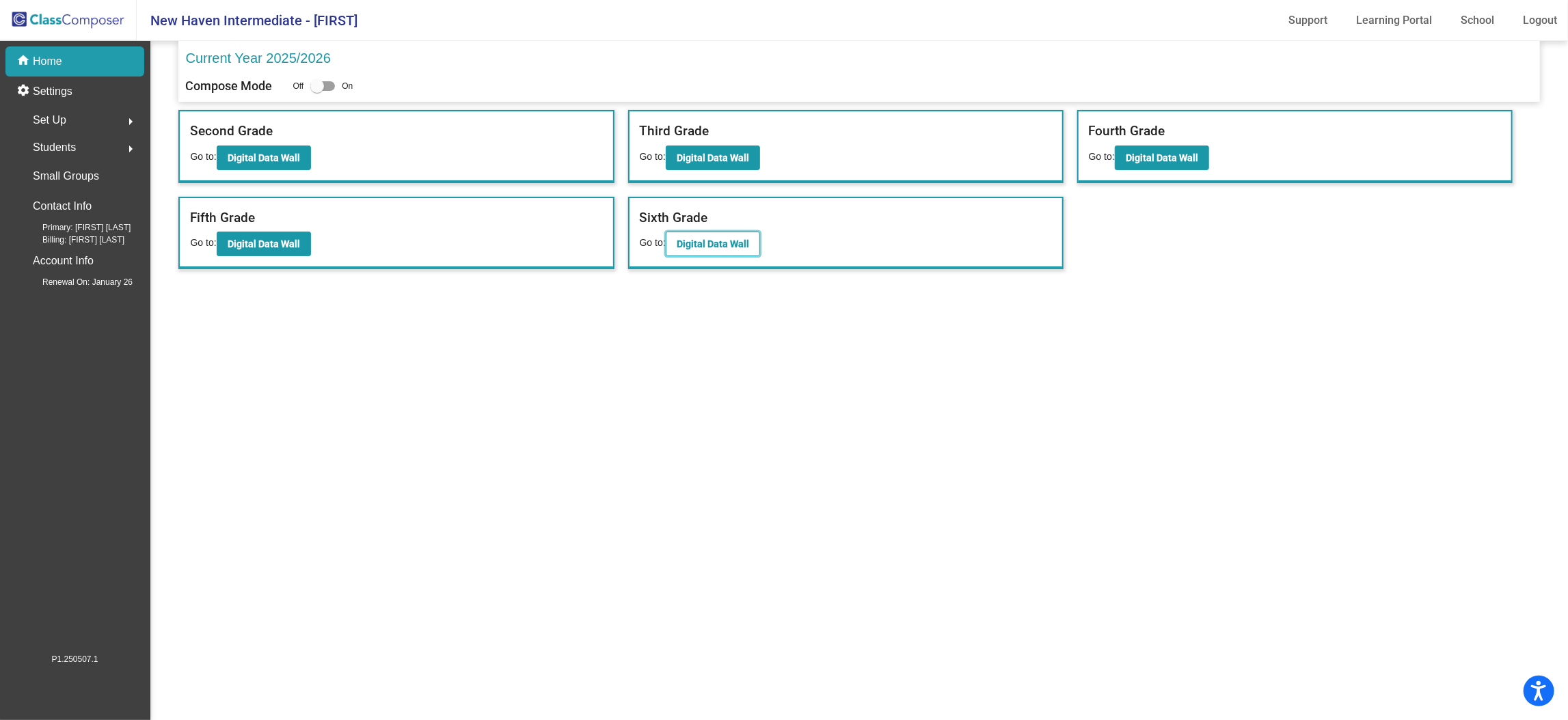 click on "Digital Data Wall" 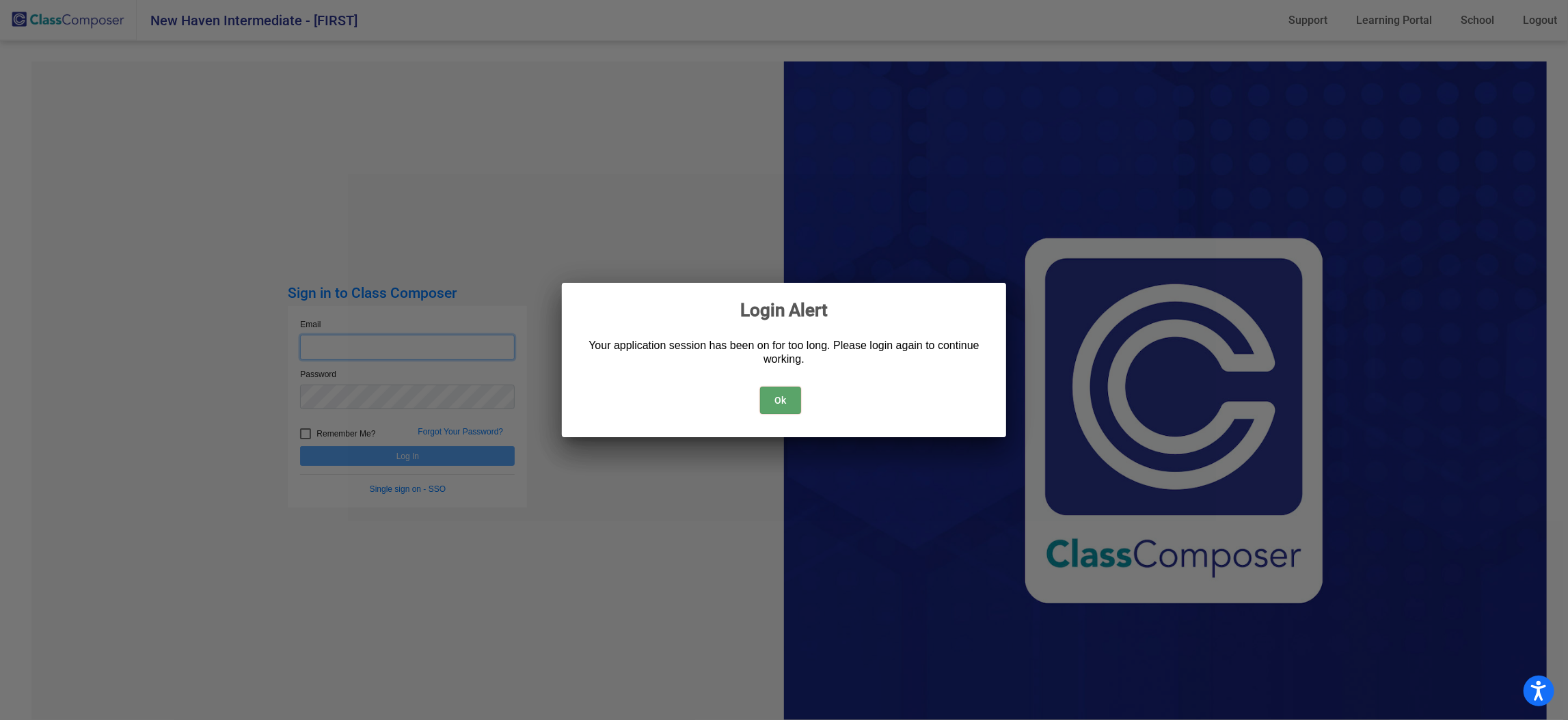 type 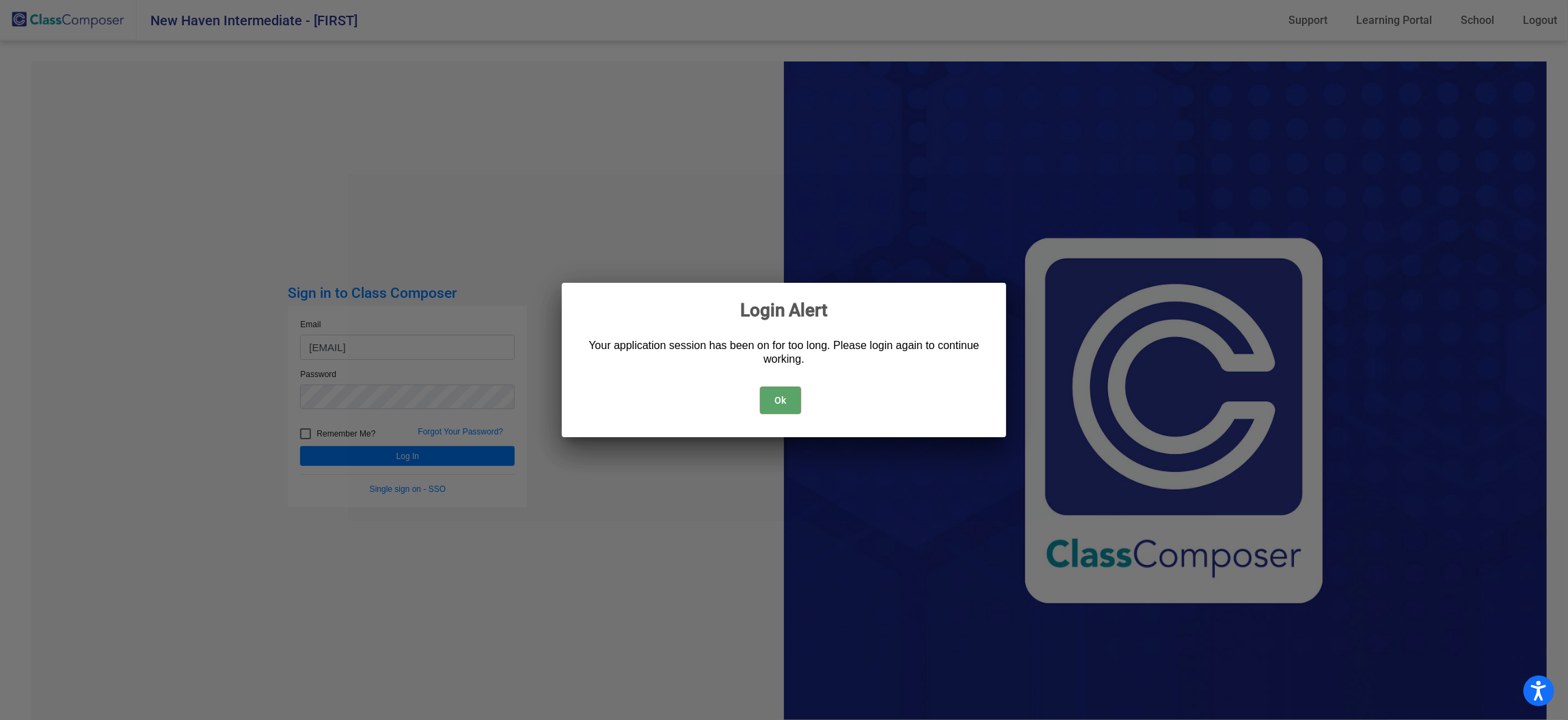click on "Ok" at bounding box center [781, 400] 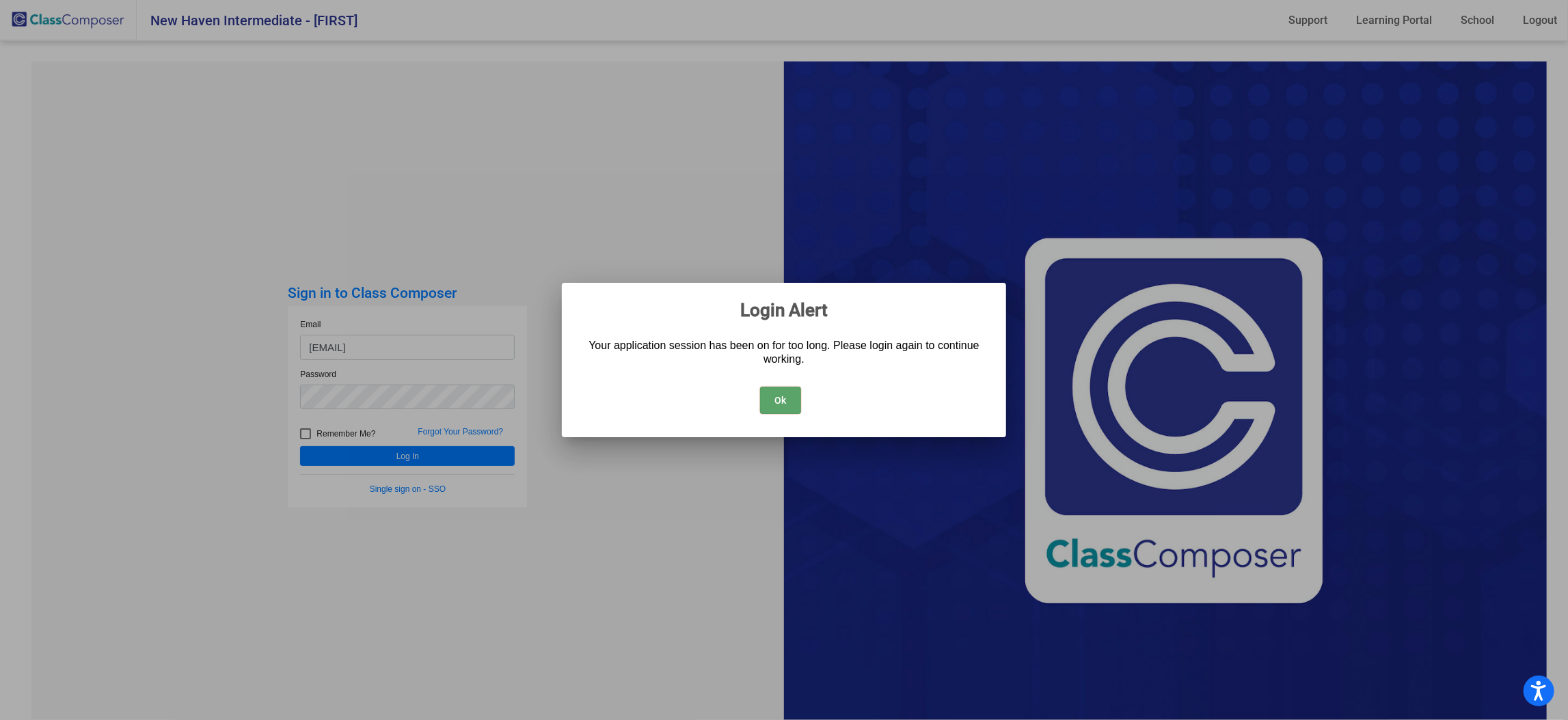 click on "Ok" at bounding box center (781, 400) 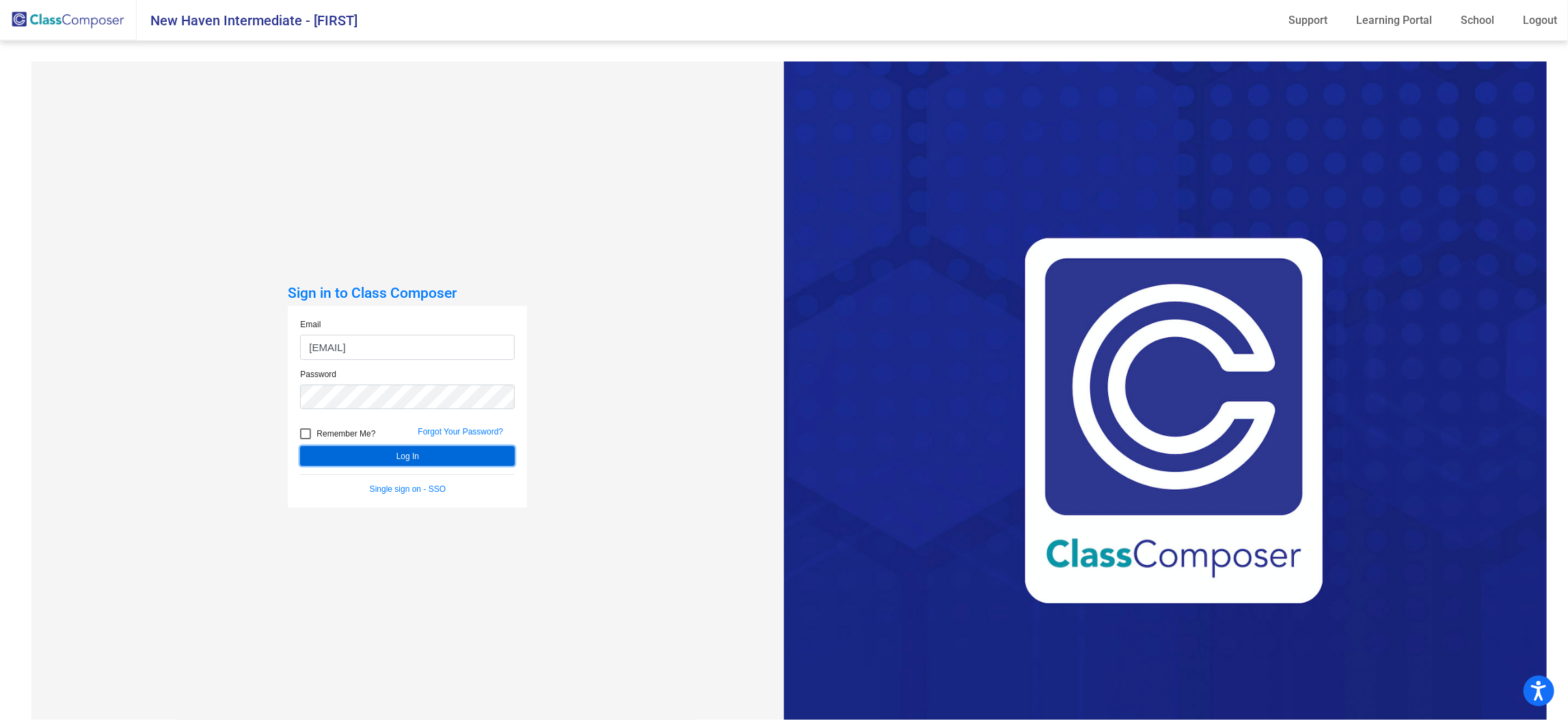 click on "Log In" 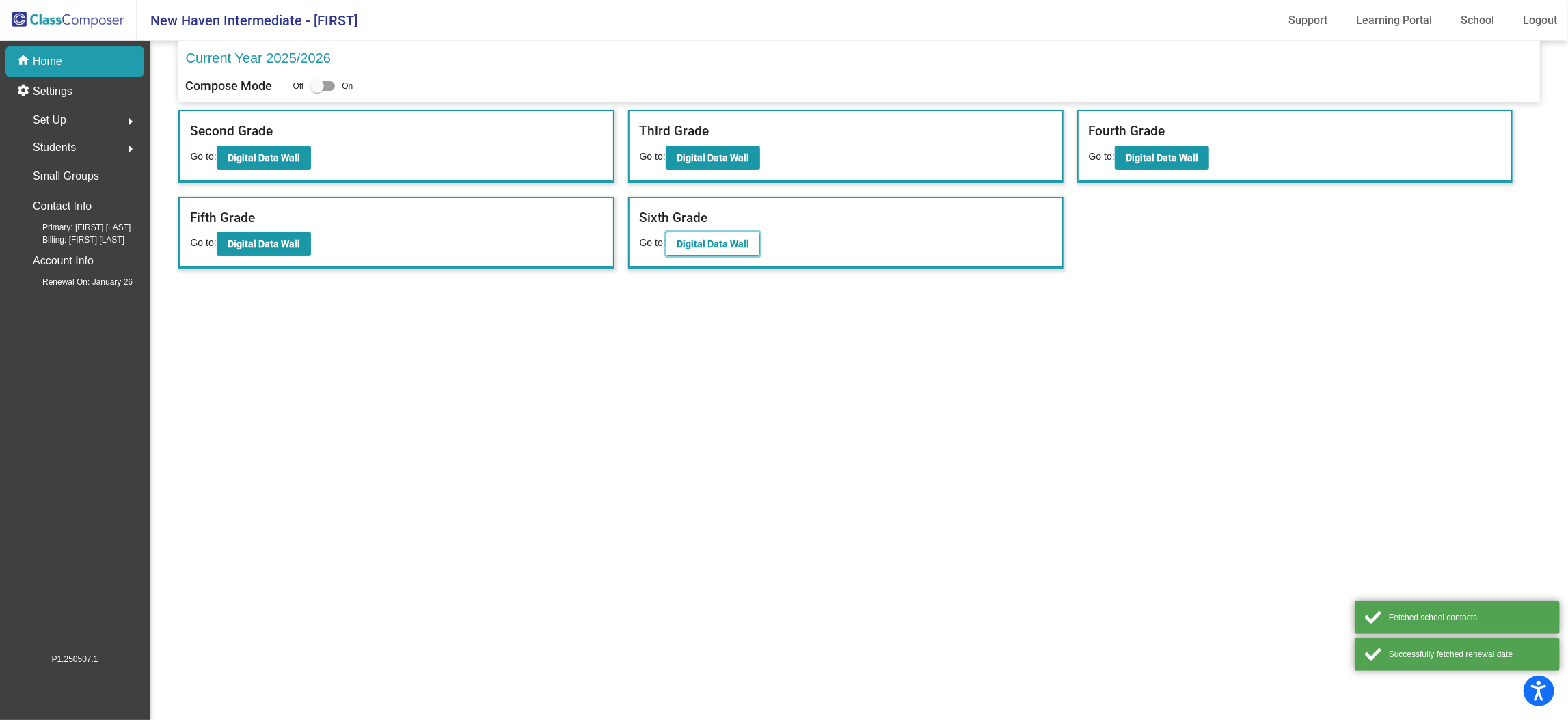 click on "Digital Data Wall" 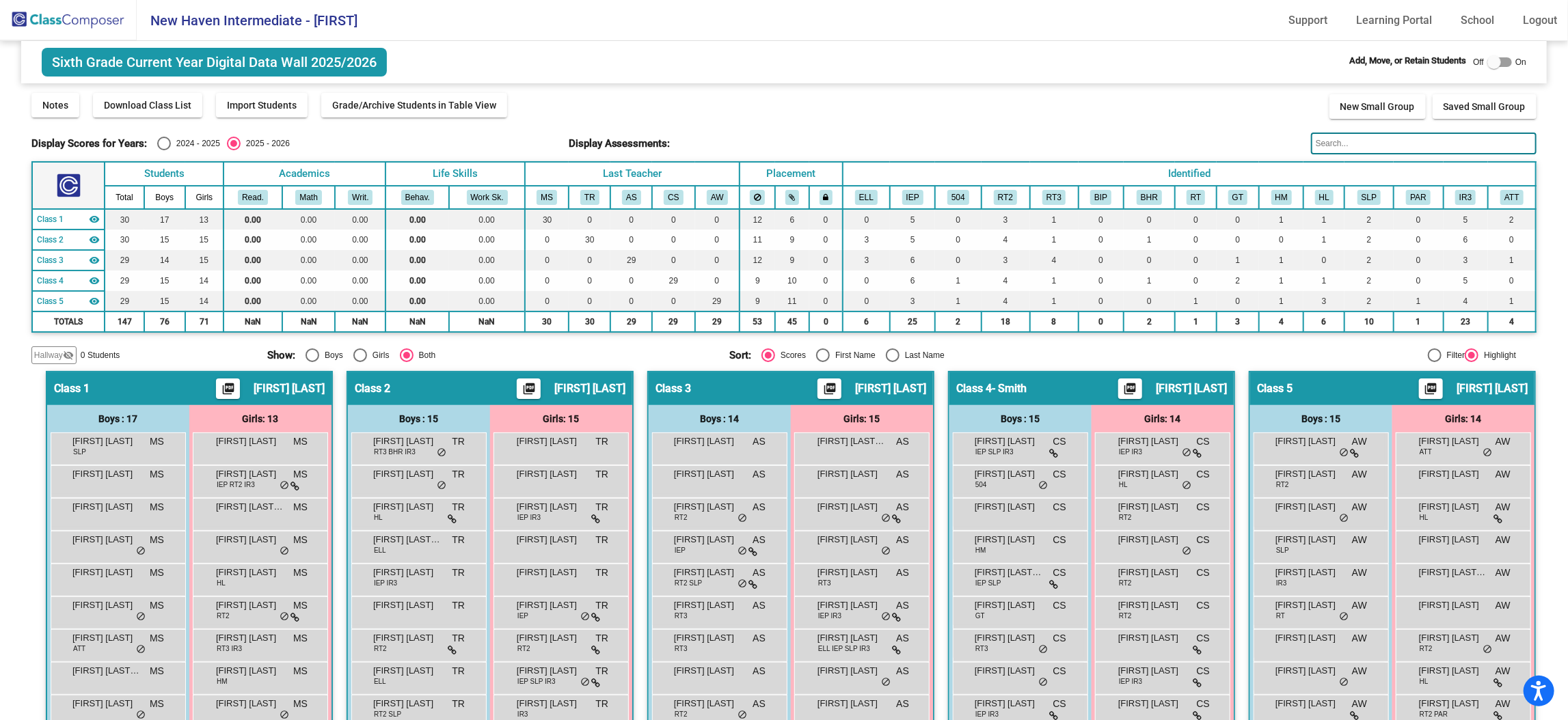 click at bounding box center [1500, 62] 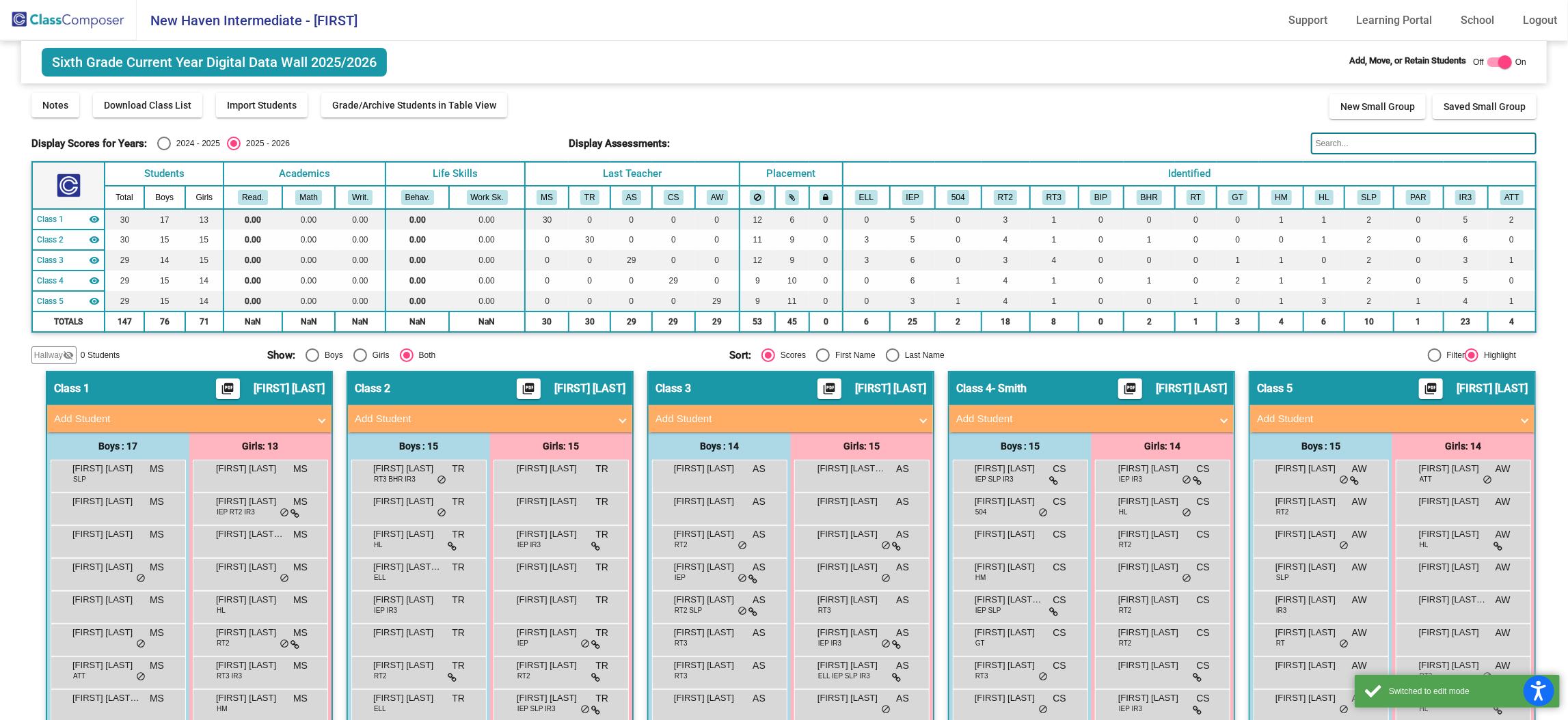 click on "Add Student" at bounding box center [783, 419] 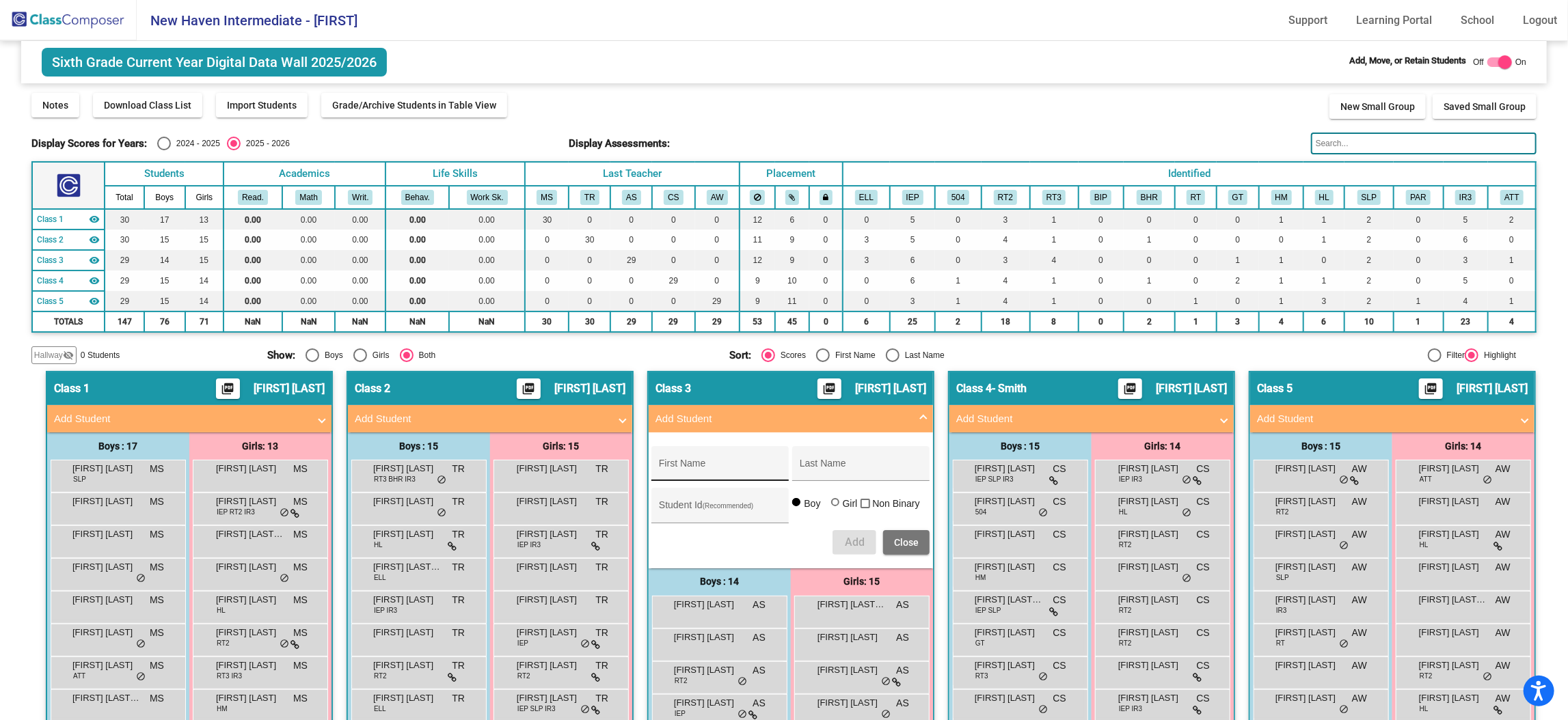 click on "First Name" at bounding box center (720, 469) 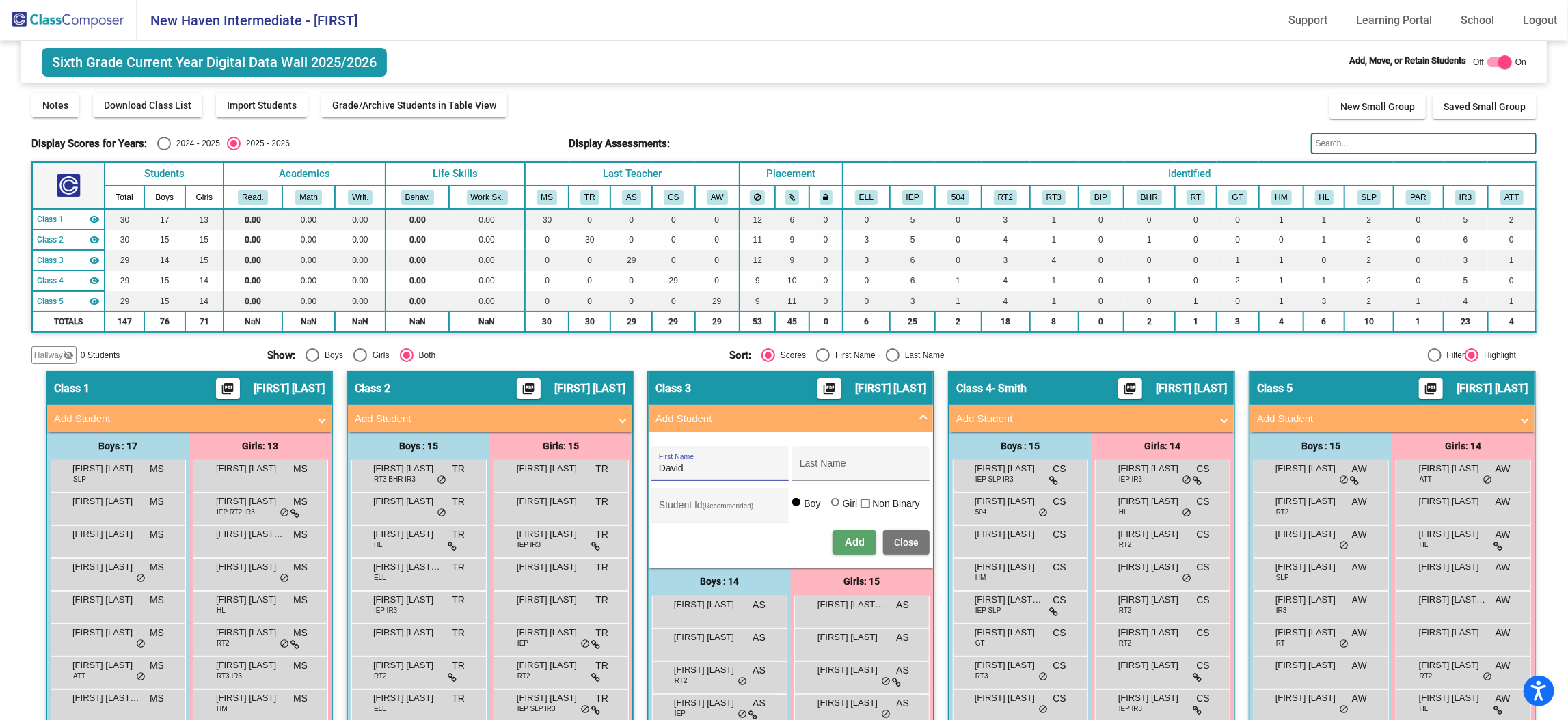 type on "David" 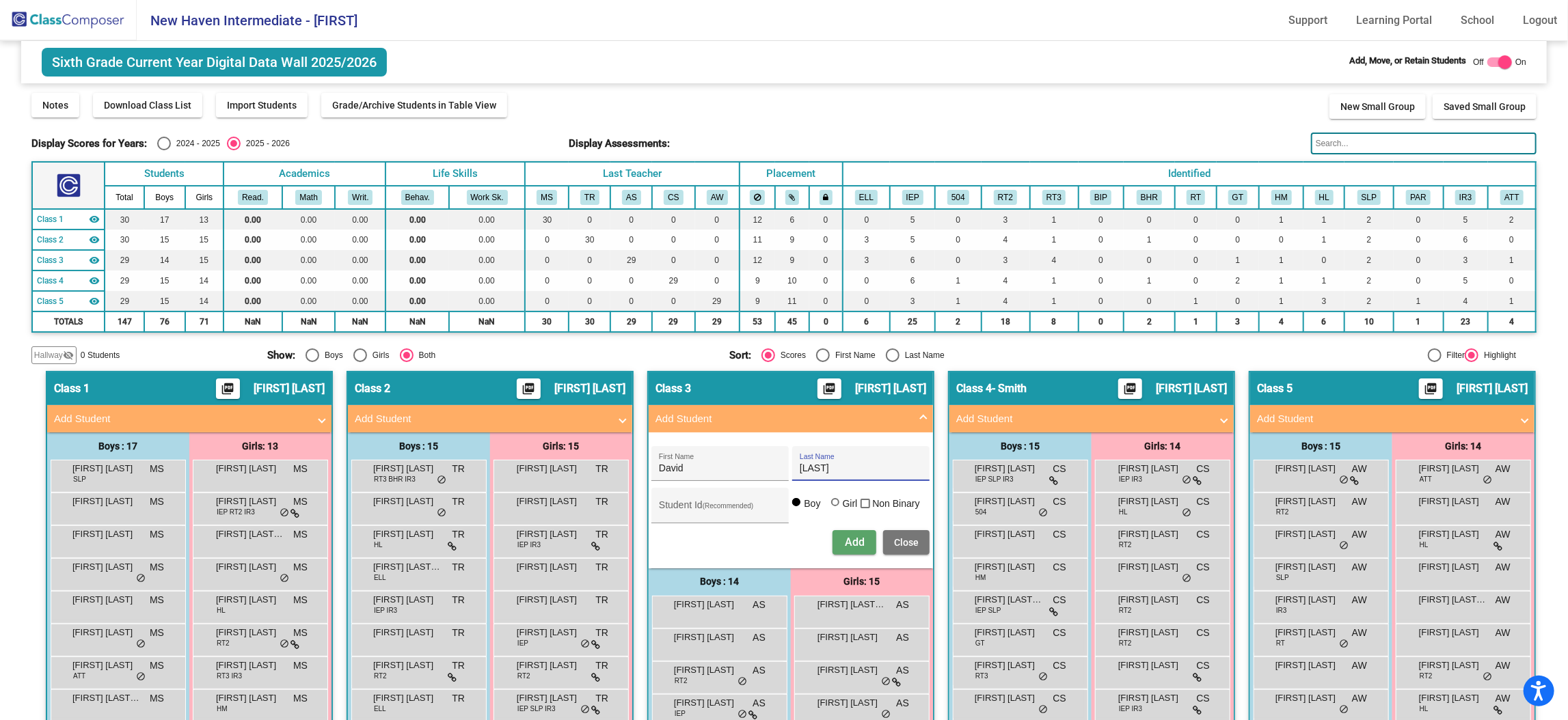 type on "[LAST]" 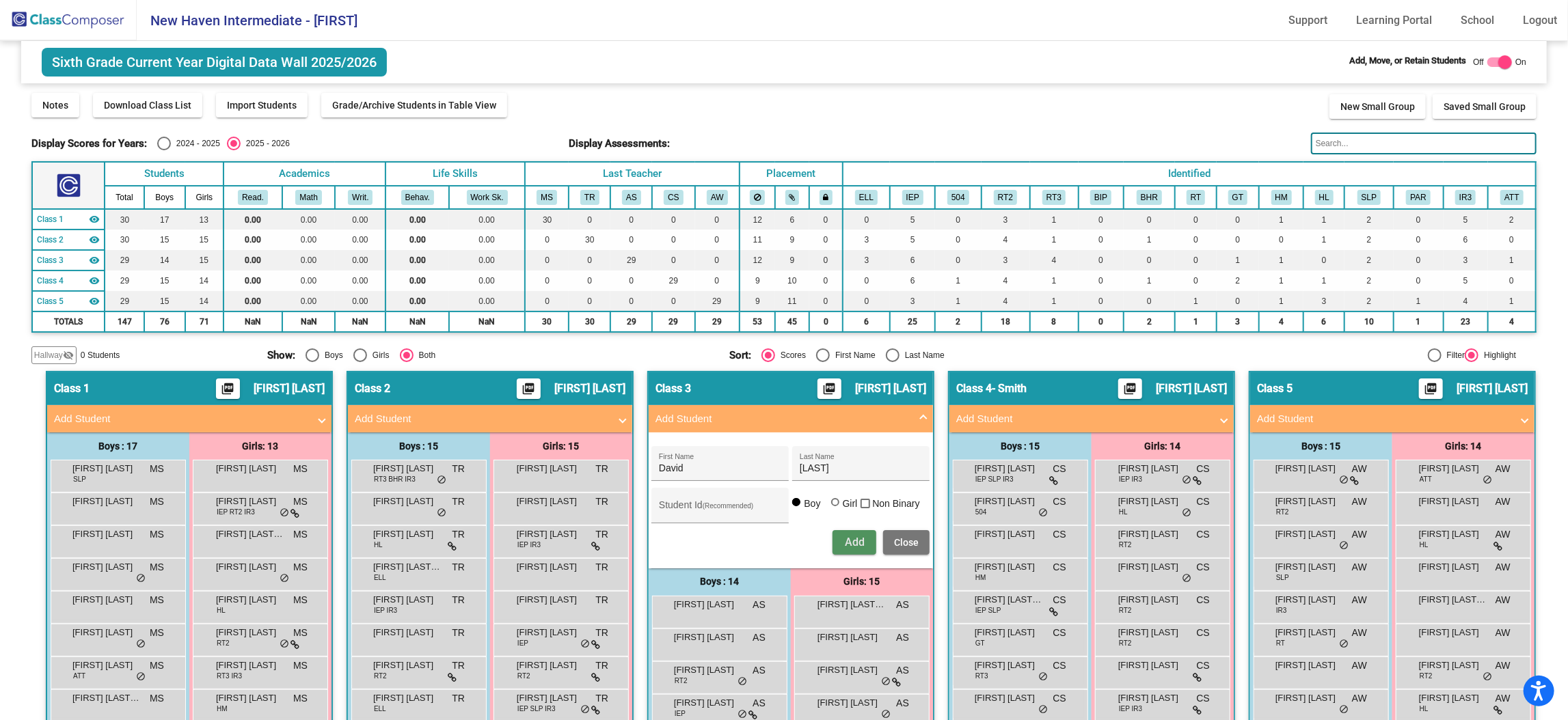 click on "Add" at bounding box center (854, 542) 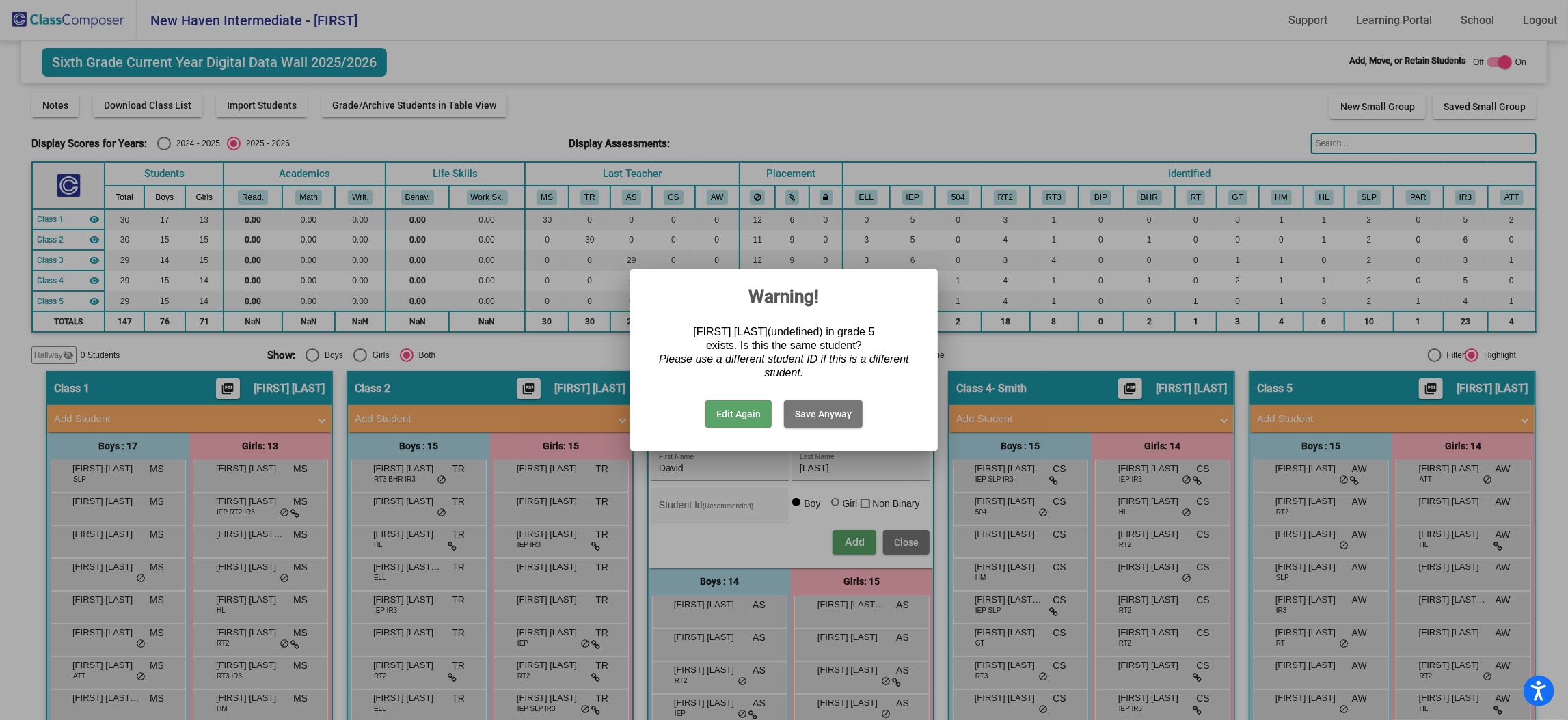 click on "Edit Again" at bounding box center [738, 414] 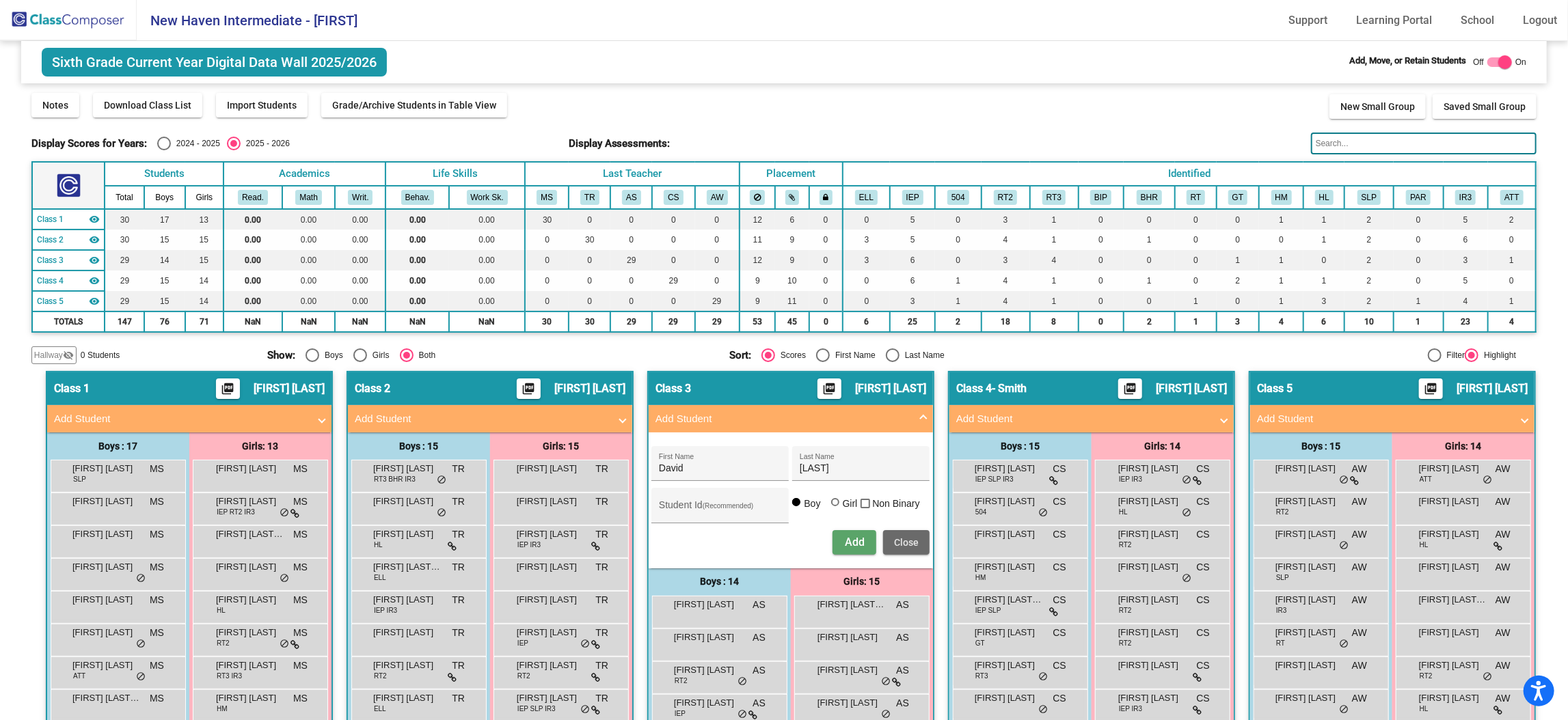 click on "Close" at bounding box center (906, 542) 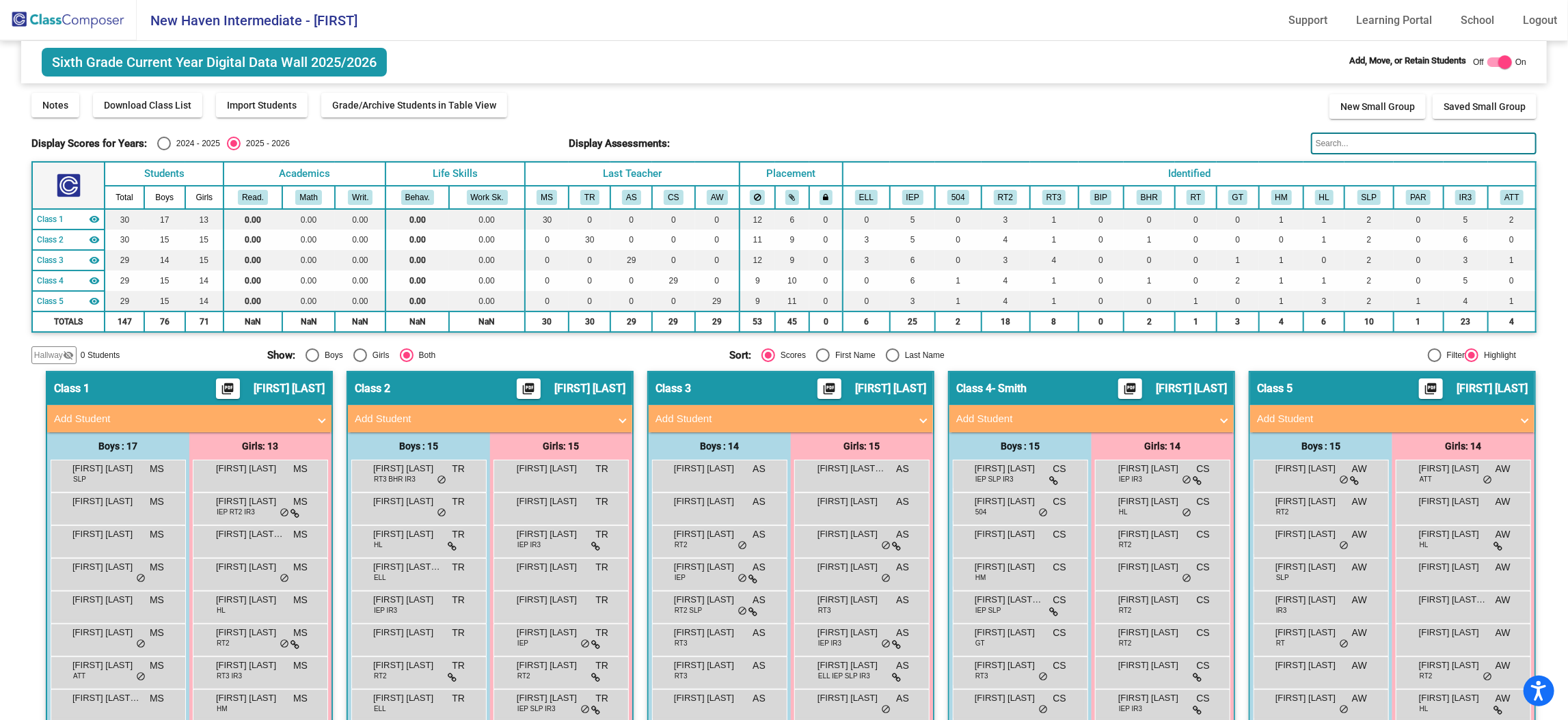 click 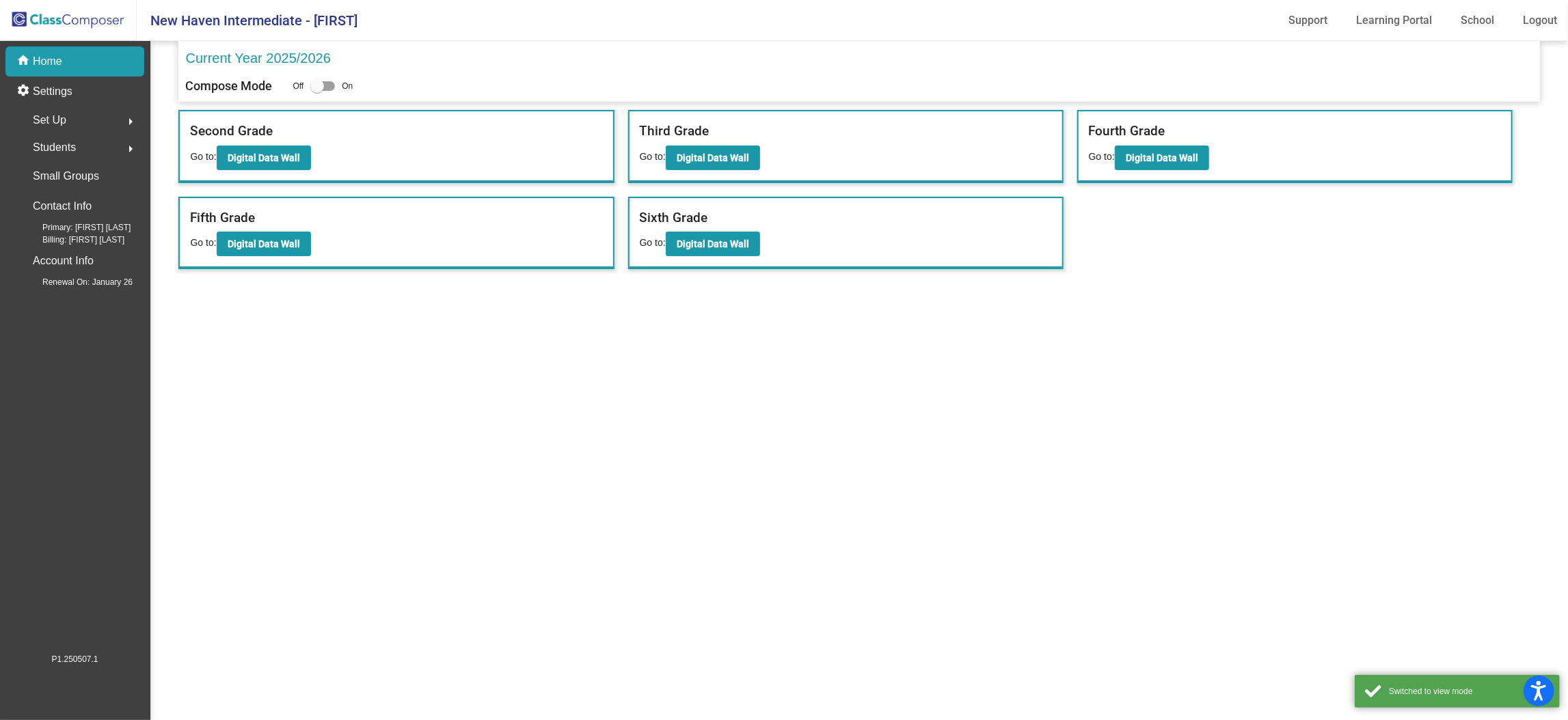 click on "Students  arrow_right" 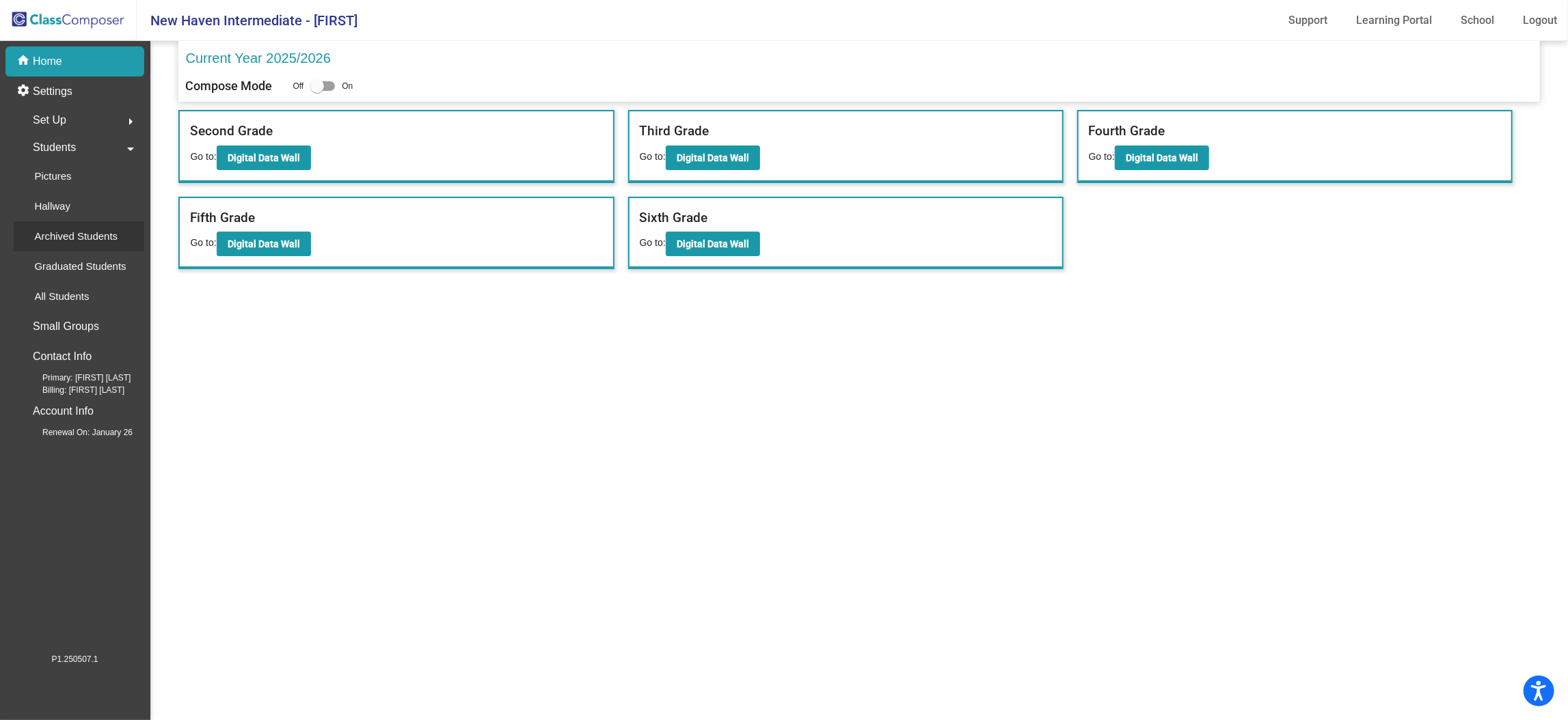 click on "Archived Students" 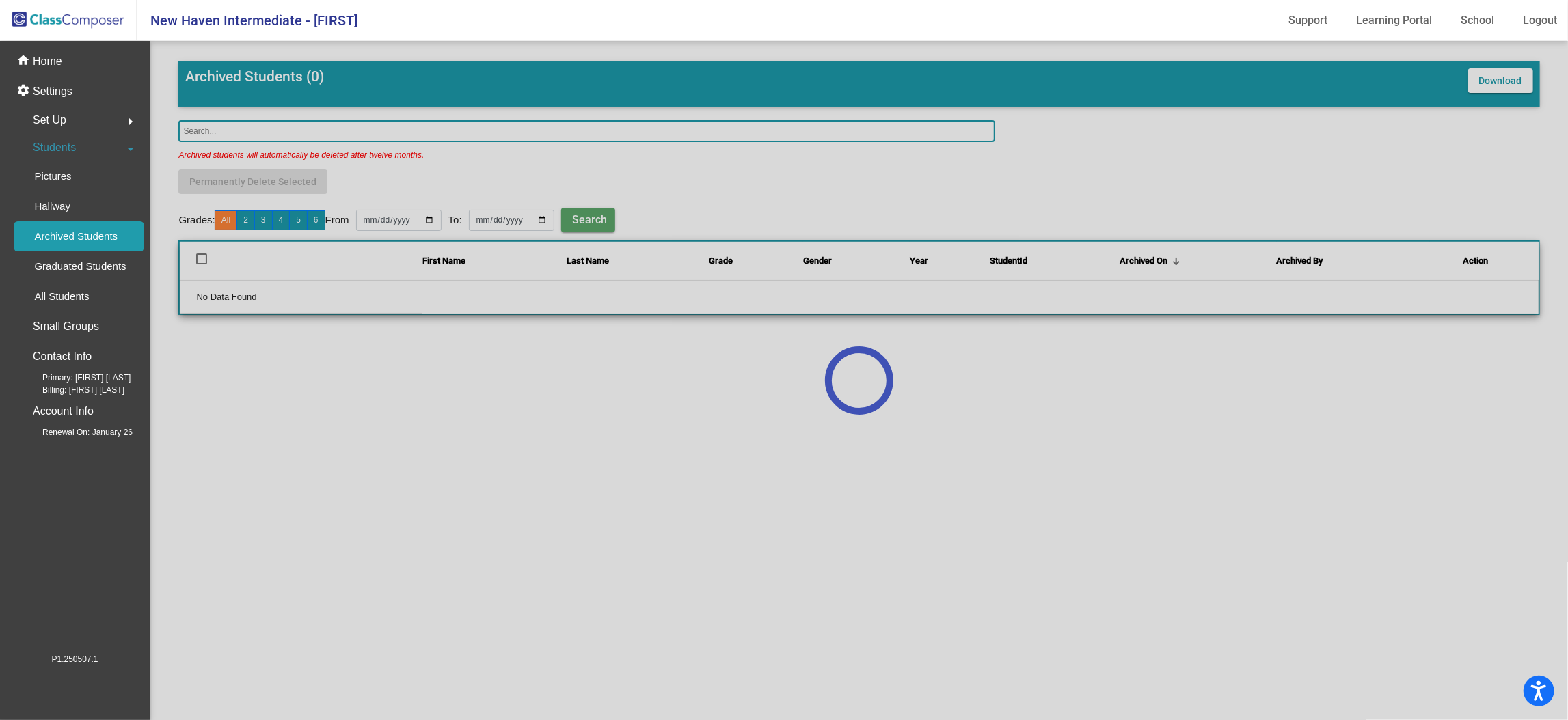 click 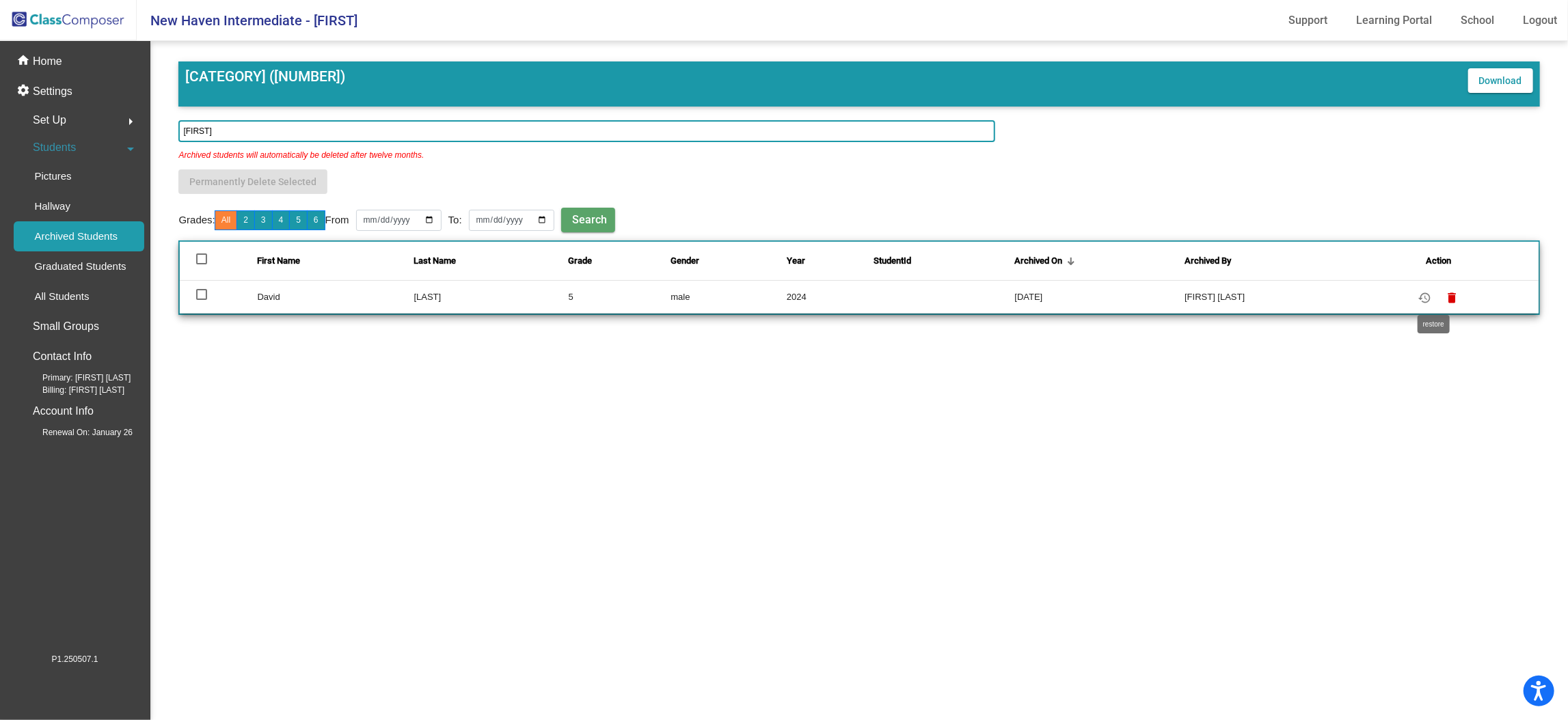 type on "[FIRST]" 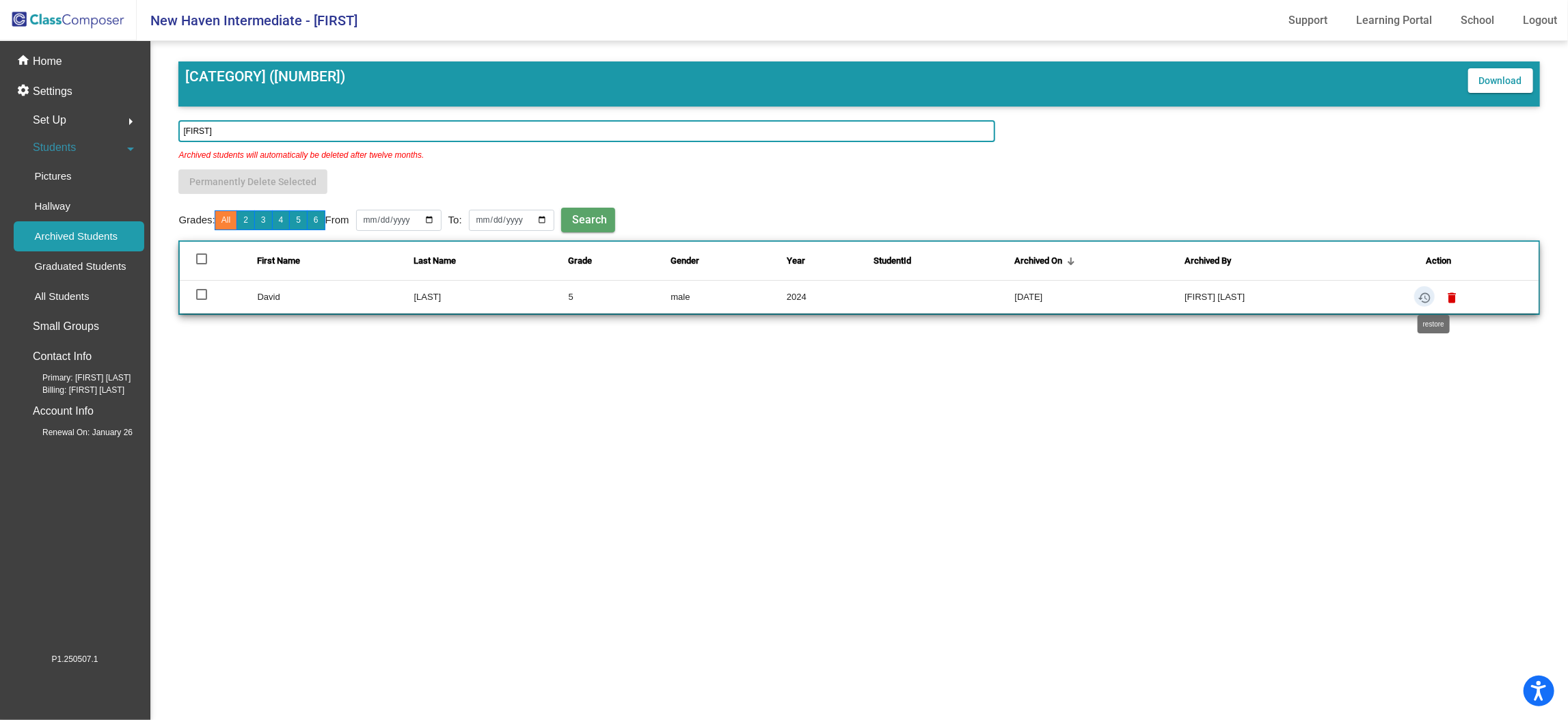 click on "restore" 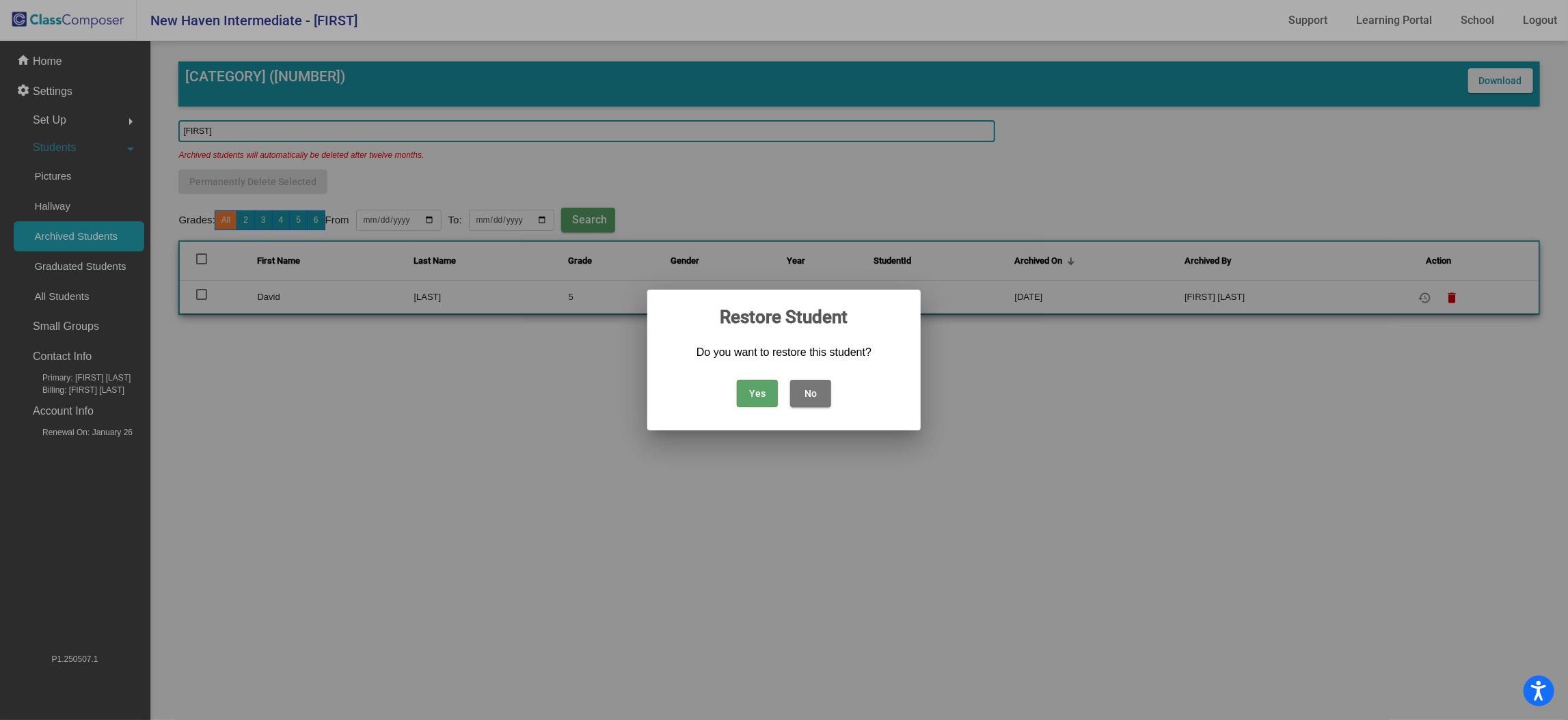 click on "Yes" at bounding box center (757, 393) 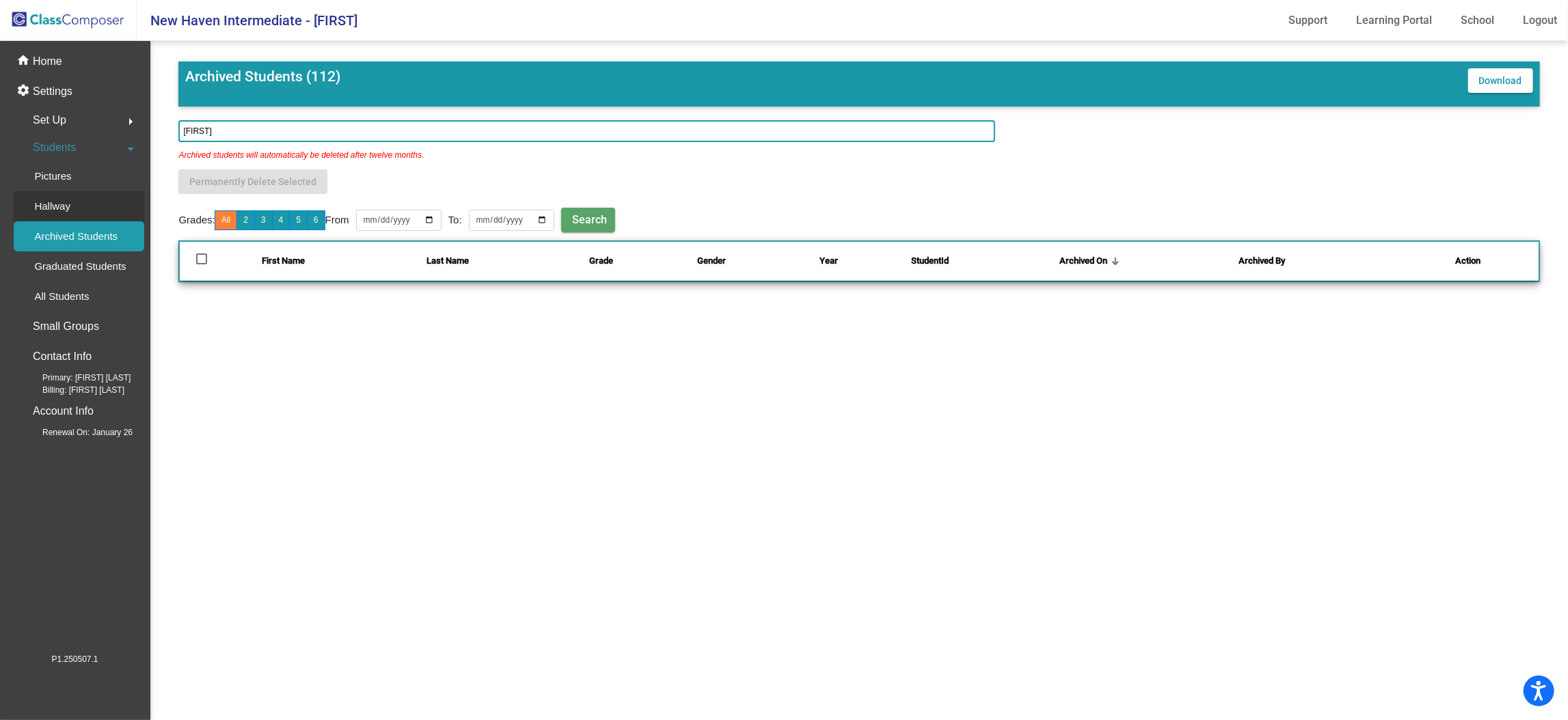 click on "Hallway" 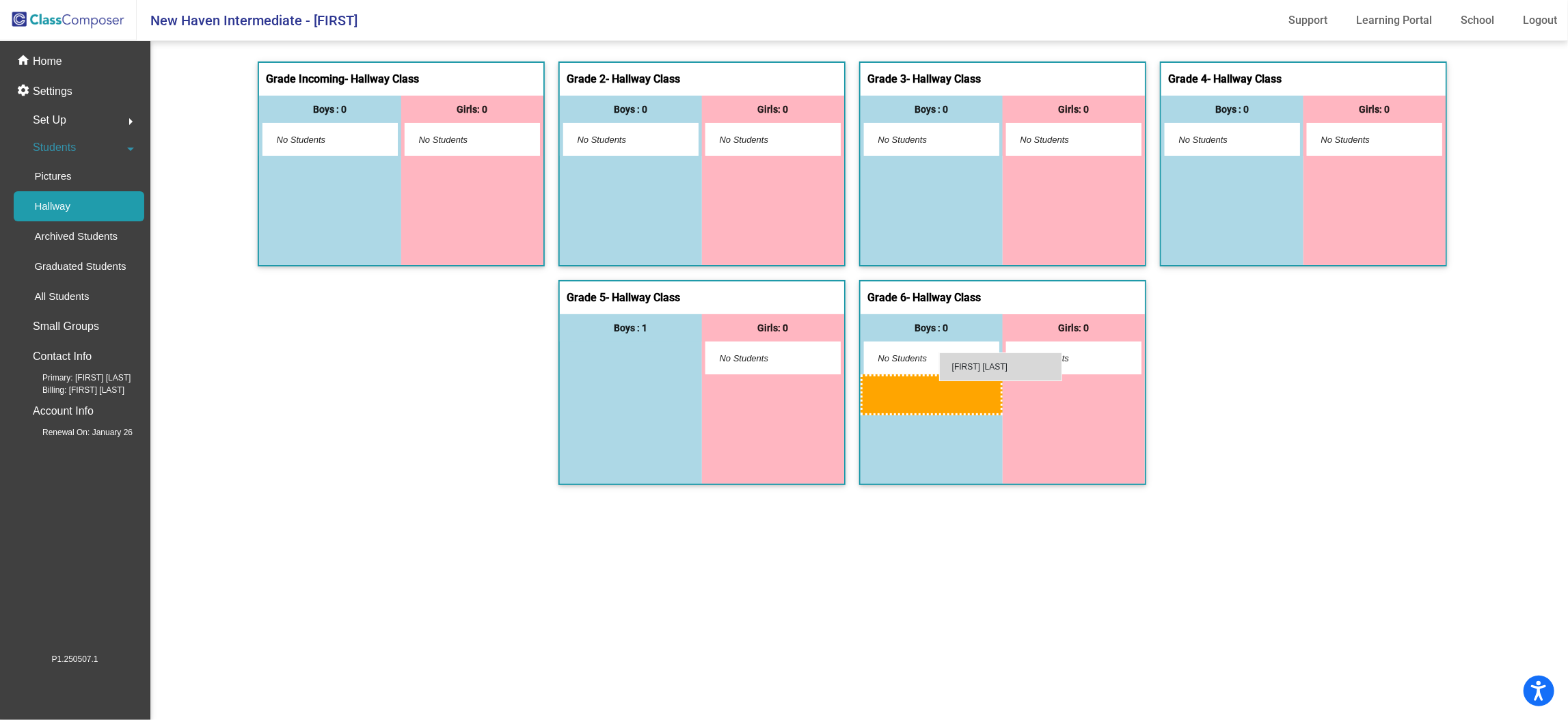 drag, startPoint x: 604, startPoint y: 352, endPoint x: 925, endPoint y: 348, distance: 321.02492 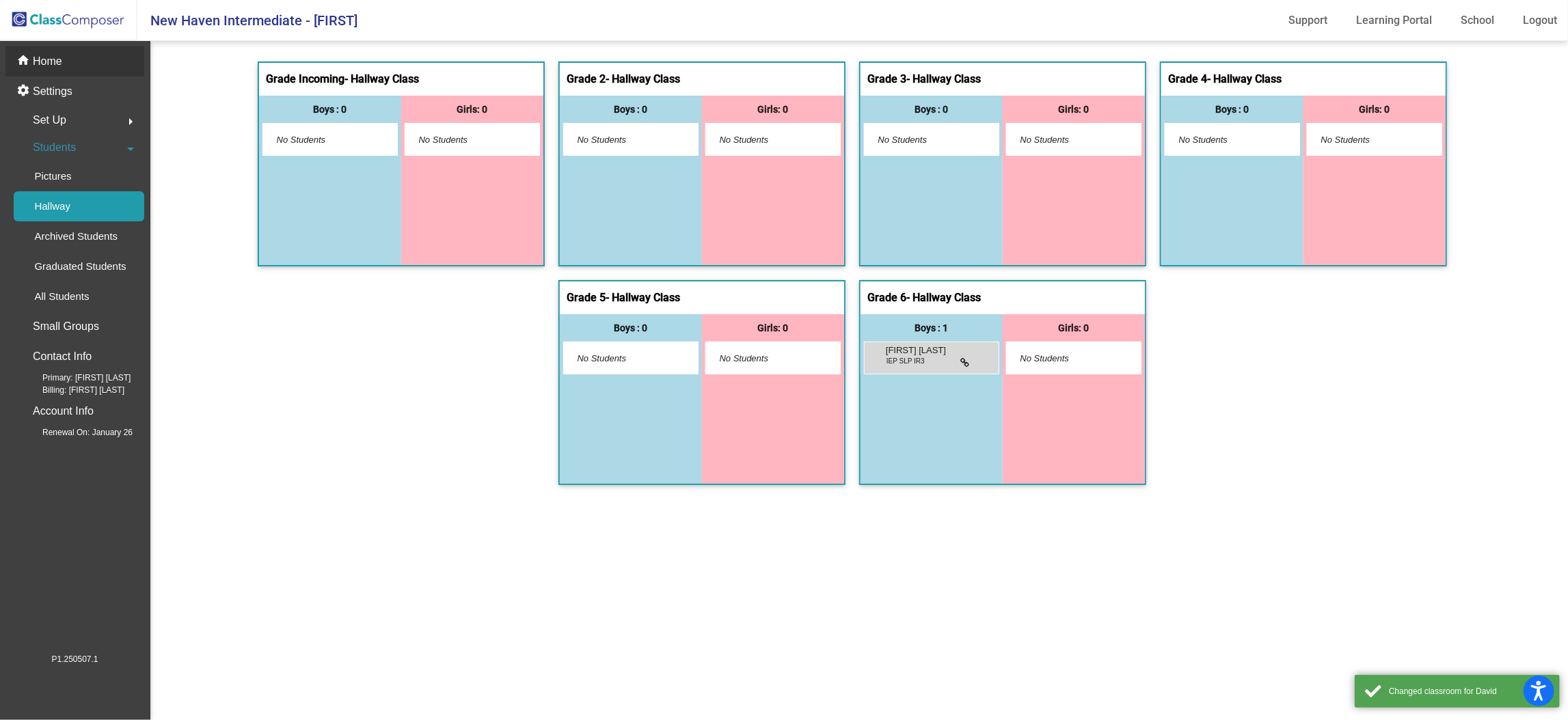 click on "home Home" 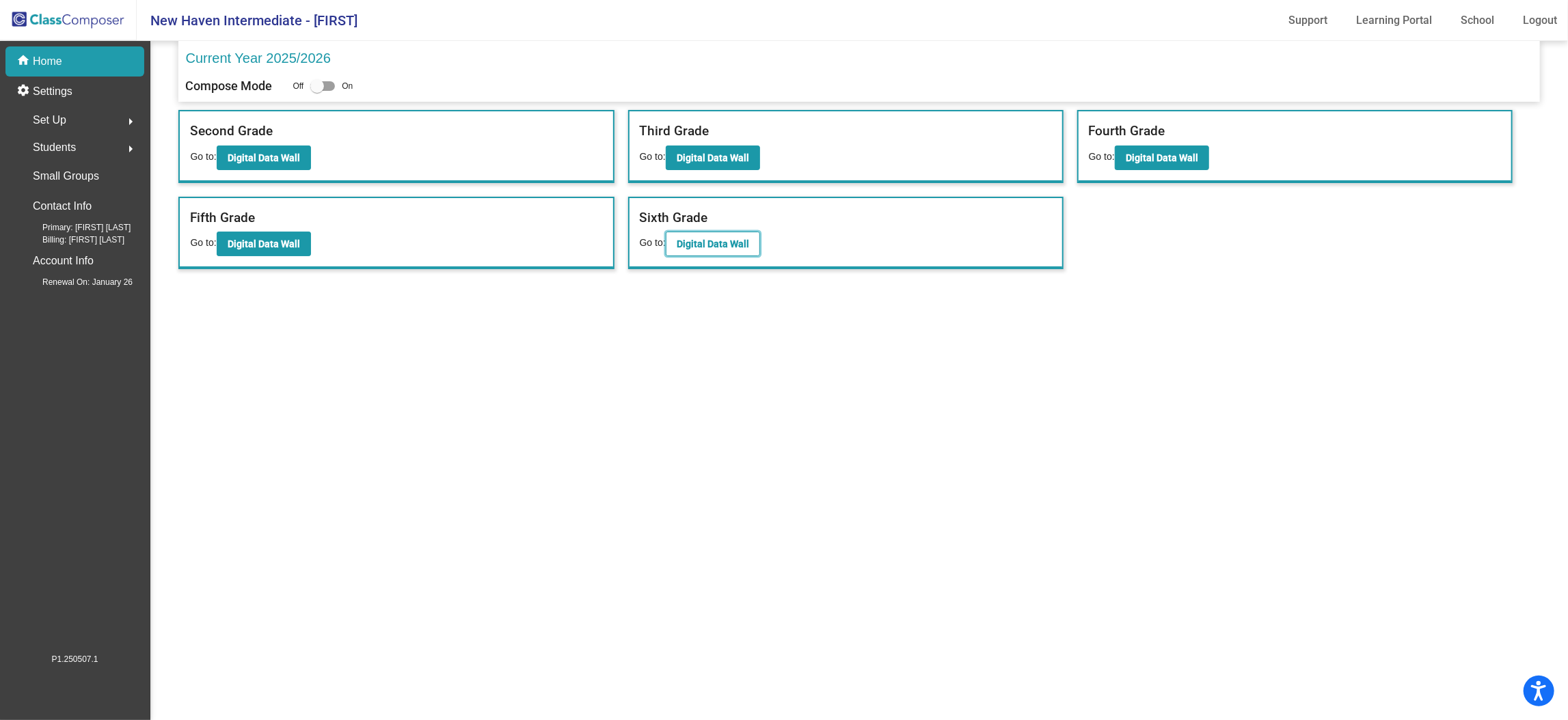 click on "Digital Data Wall" 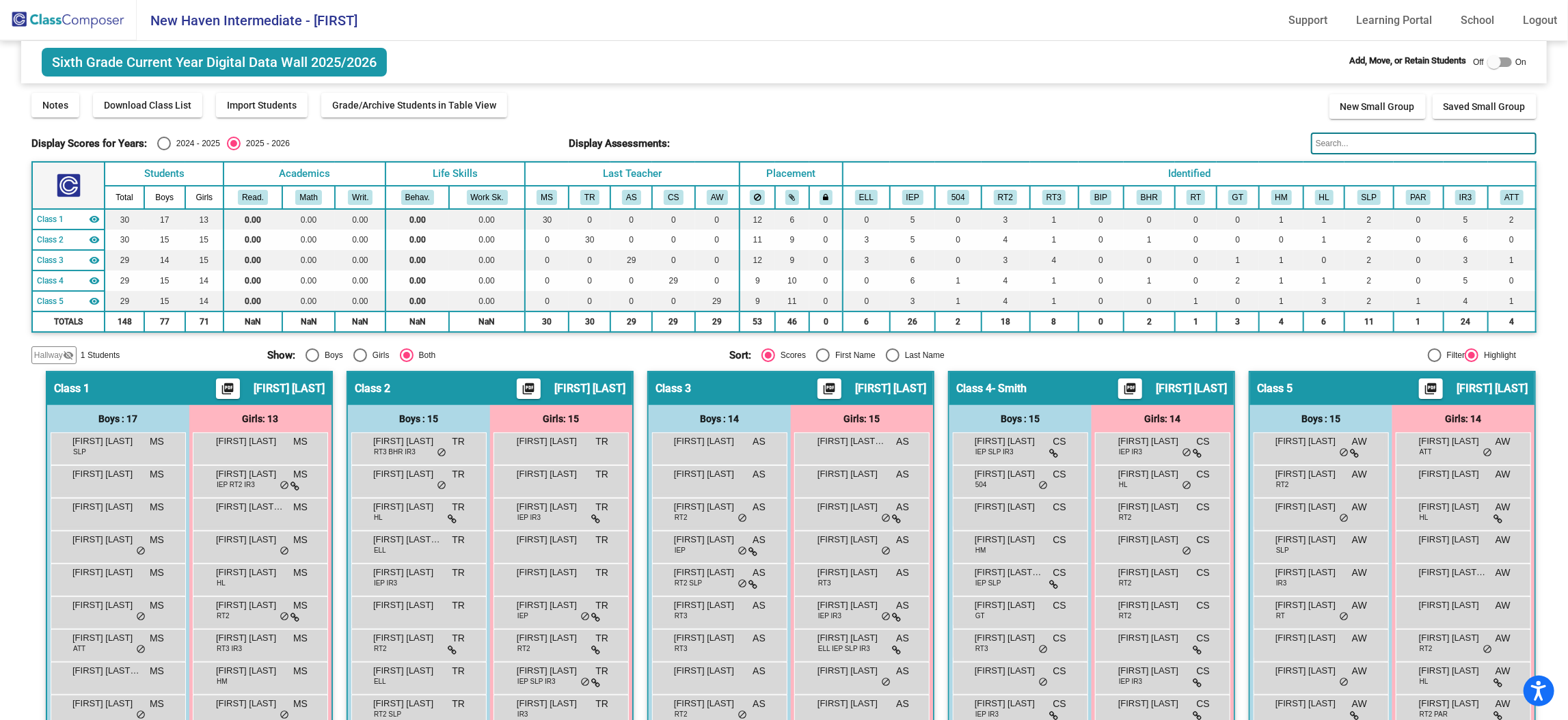 click on "visibility_off" 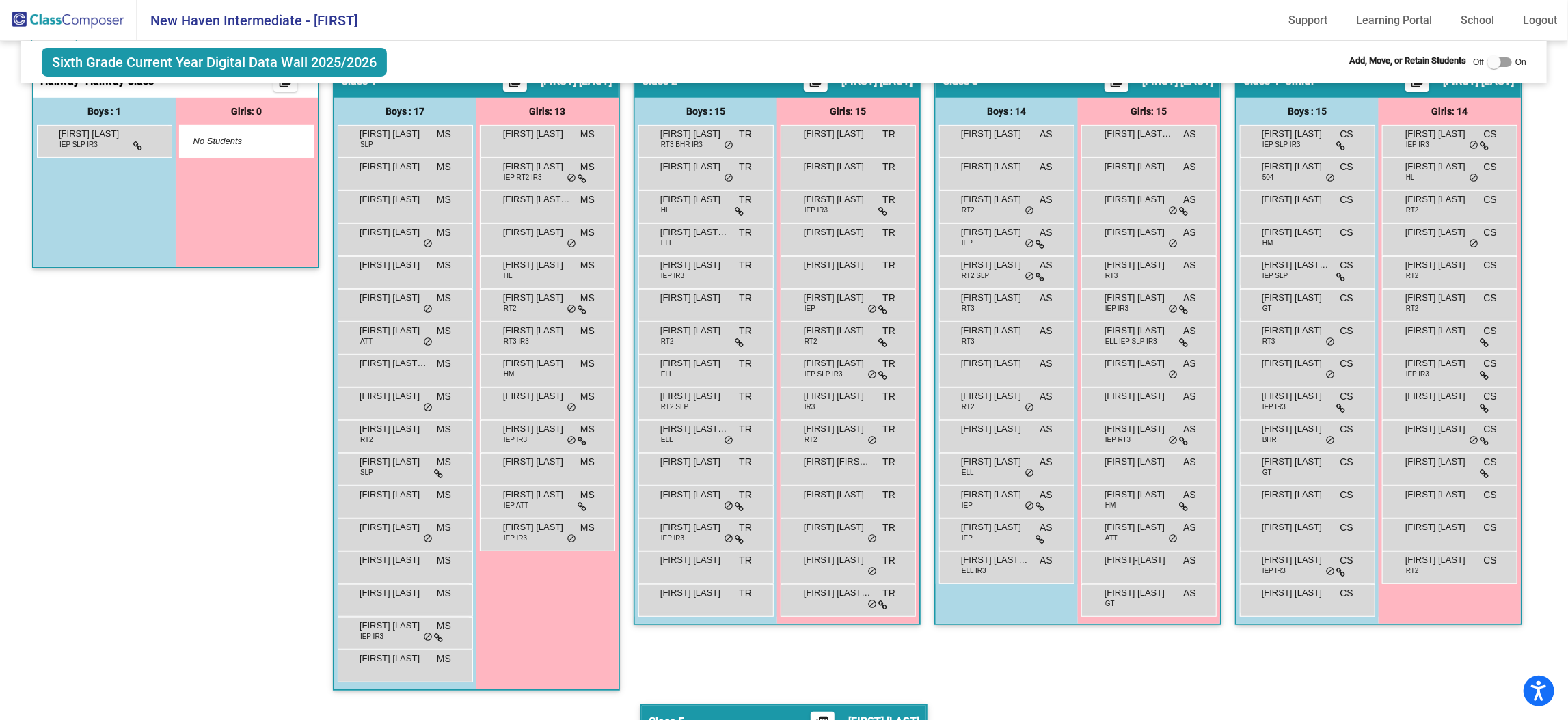 scroll, scrollTop: 205, scrollLeft: 0, axis: vertical 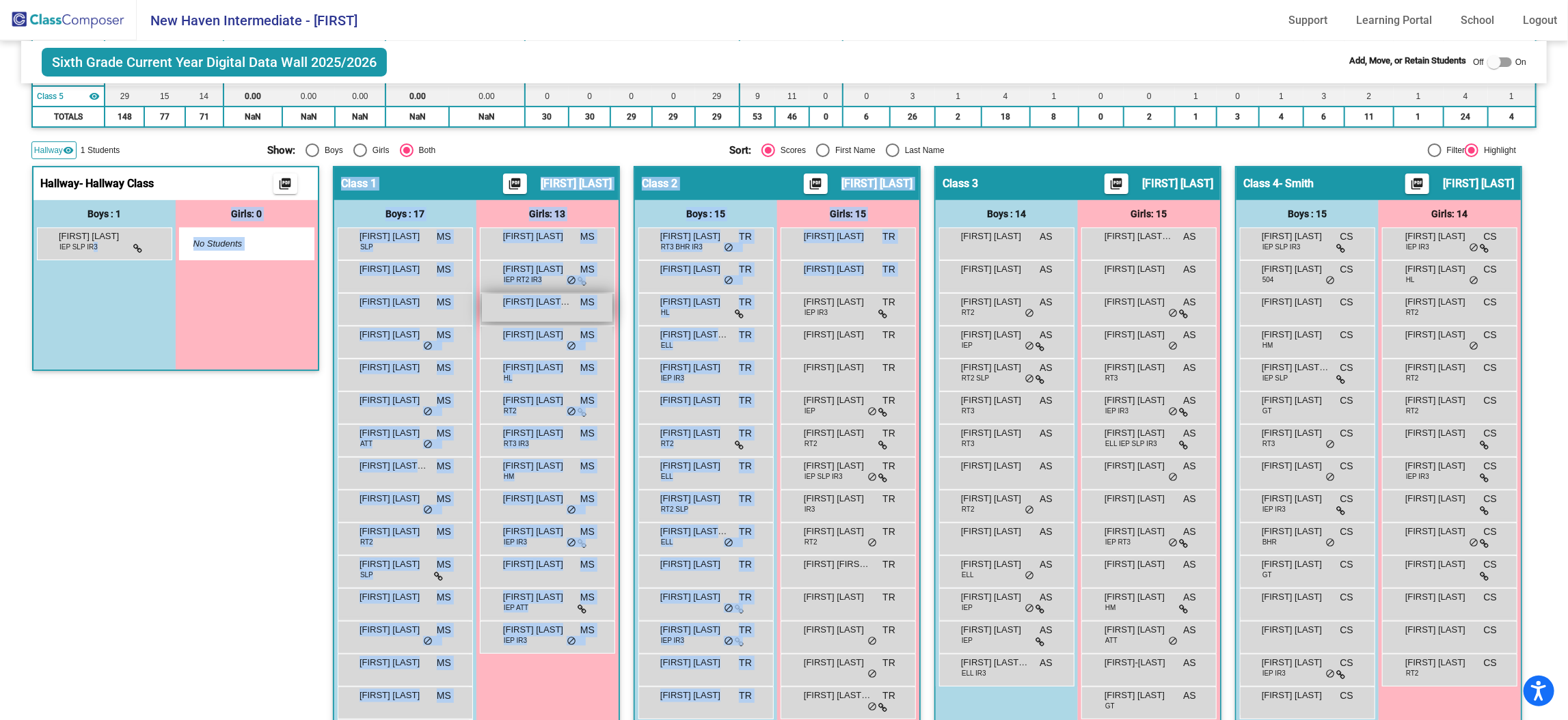 drag, startPoint x: 261, startPoint y: 253, endPoint x: 671, endPoint y: 315, distance: 414.6613 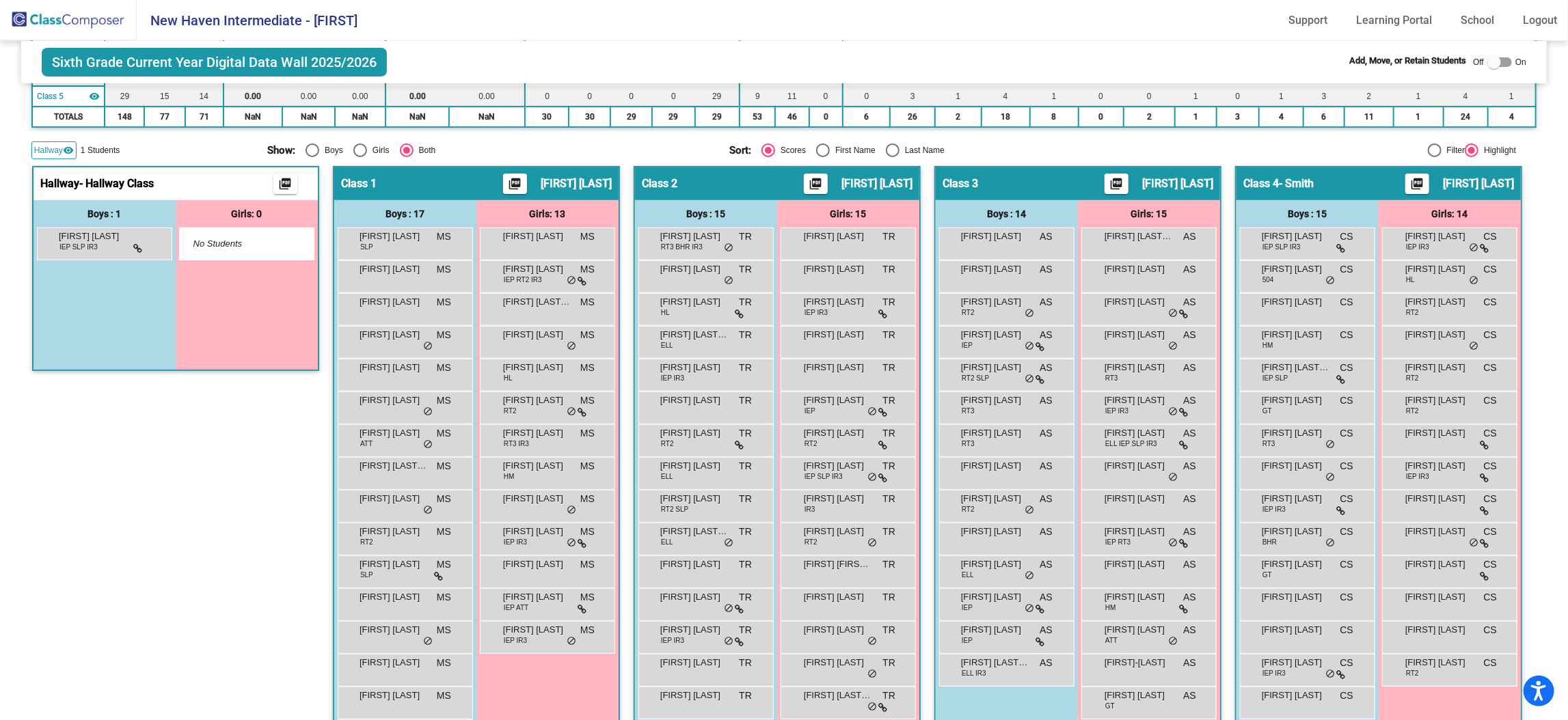 click on "Hallway - Hallway Class picture_as_pdf Add Student First Name Last Name Student Id (Recommended) Boy Girl Non Binary Add Close Boys : 1 [FIRST] [LAST] IEP SLP IR3 lock do_not_disturb_alt Girls: 0 No Students" 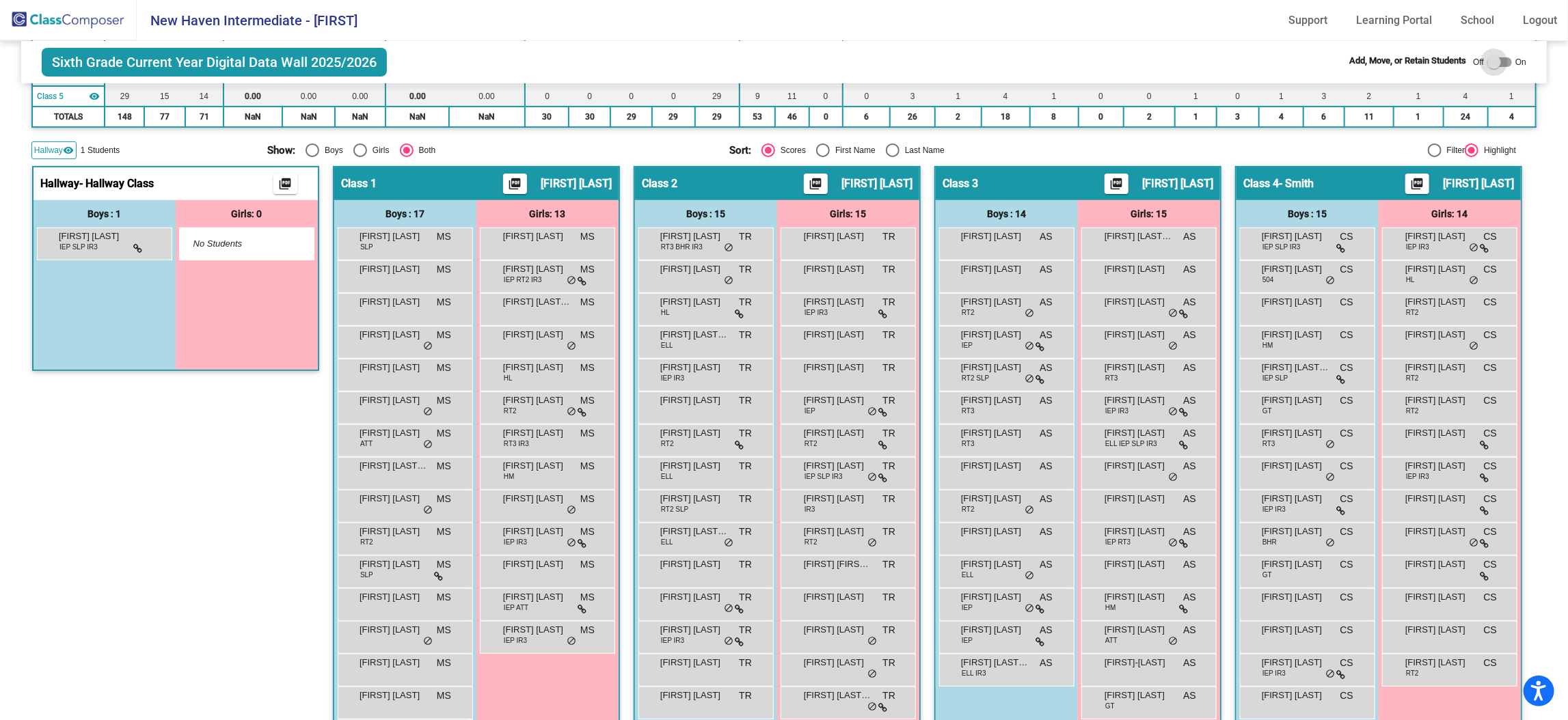 checkbox on "true" 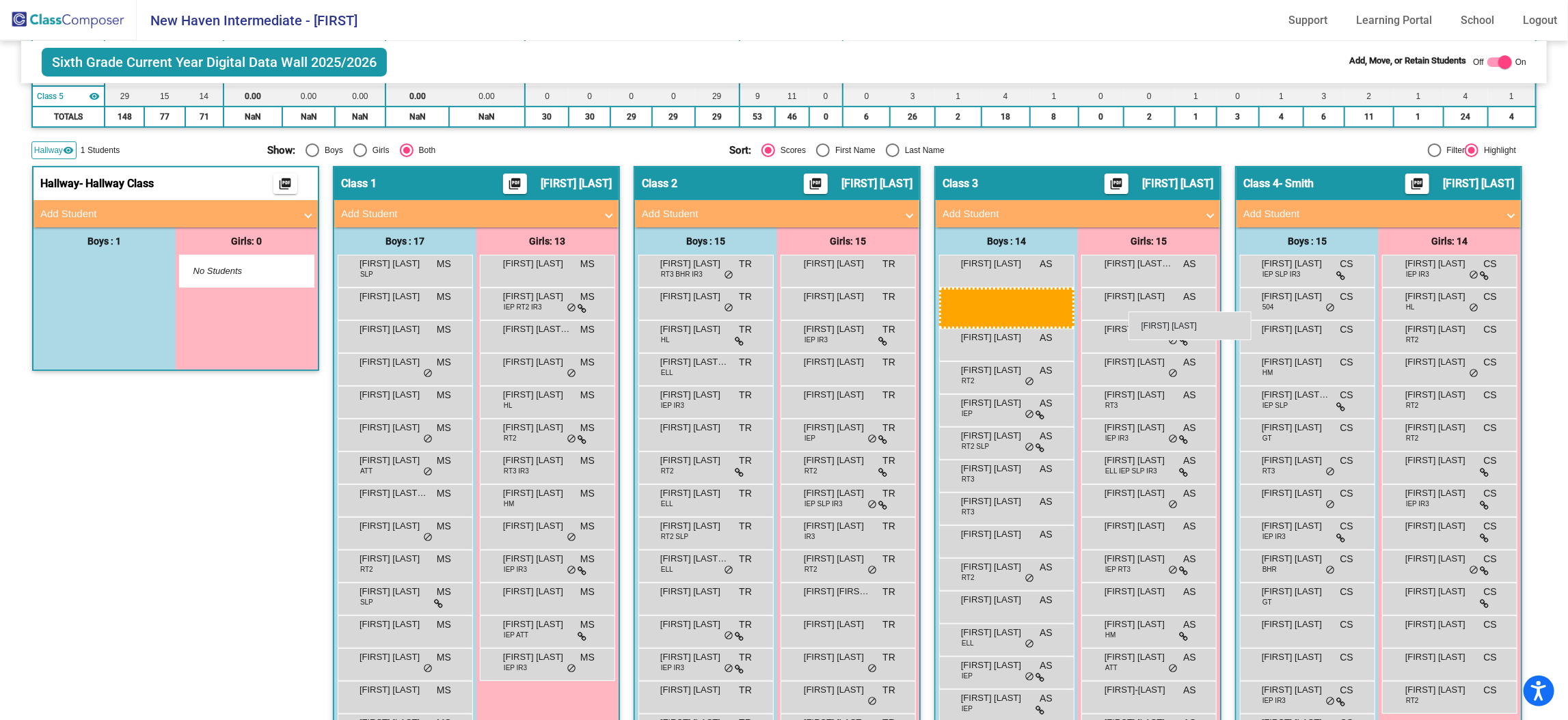 drag, startPoint x: 264, startPoint y: 261, endPoint x: 1128, endPoint y: 311, distance: 865.4455 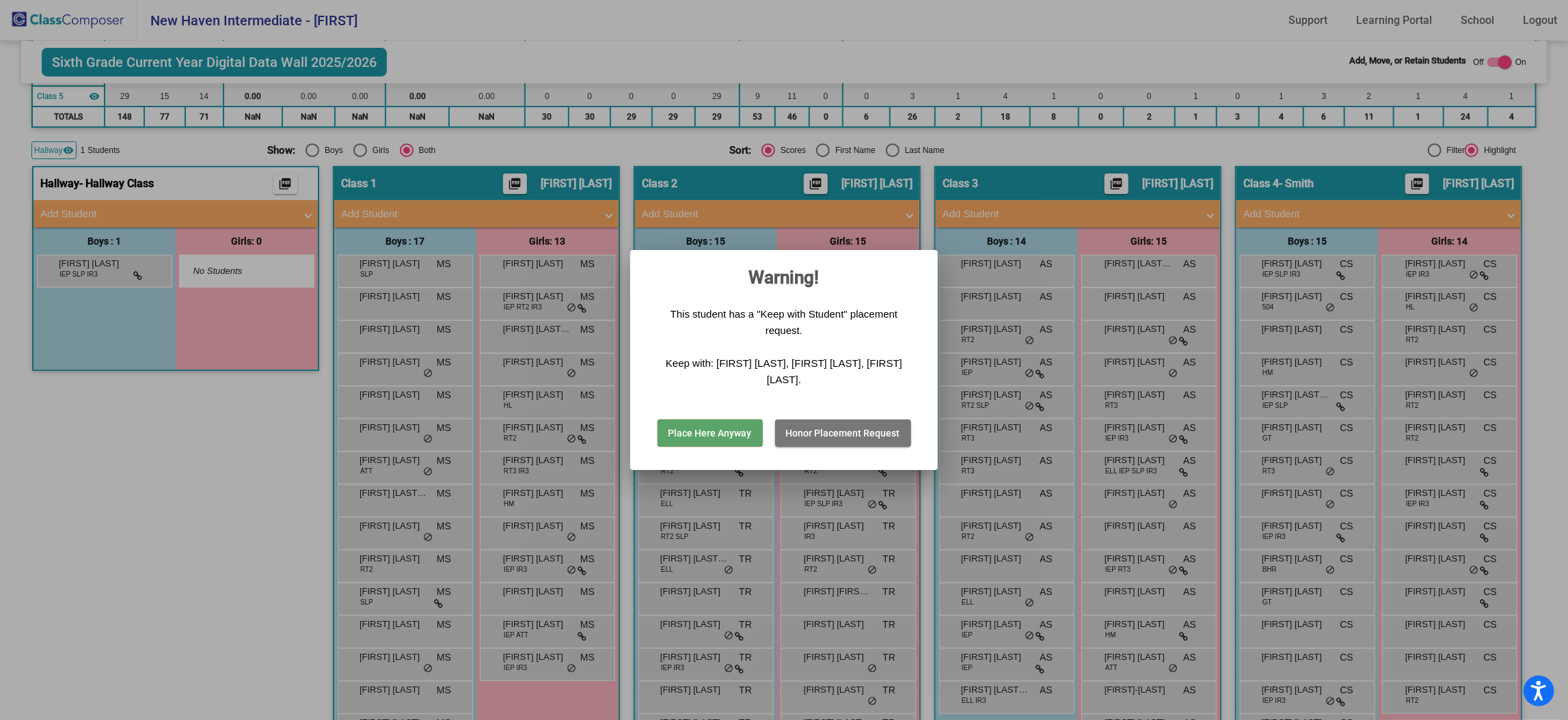 click on "Place Here Anyway" at bounding box center [710, 433] 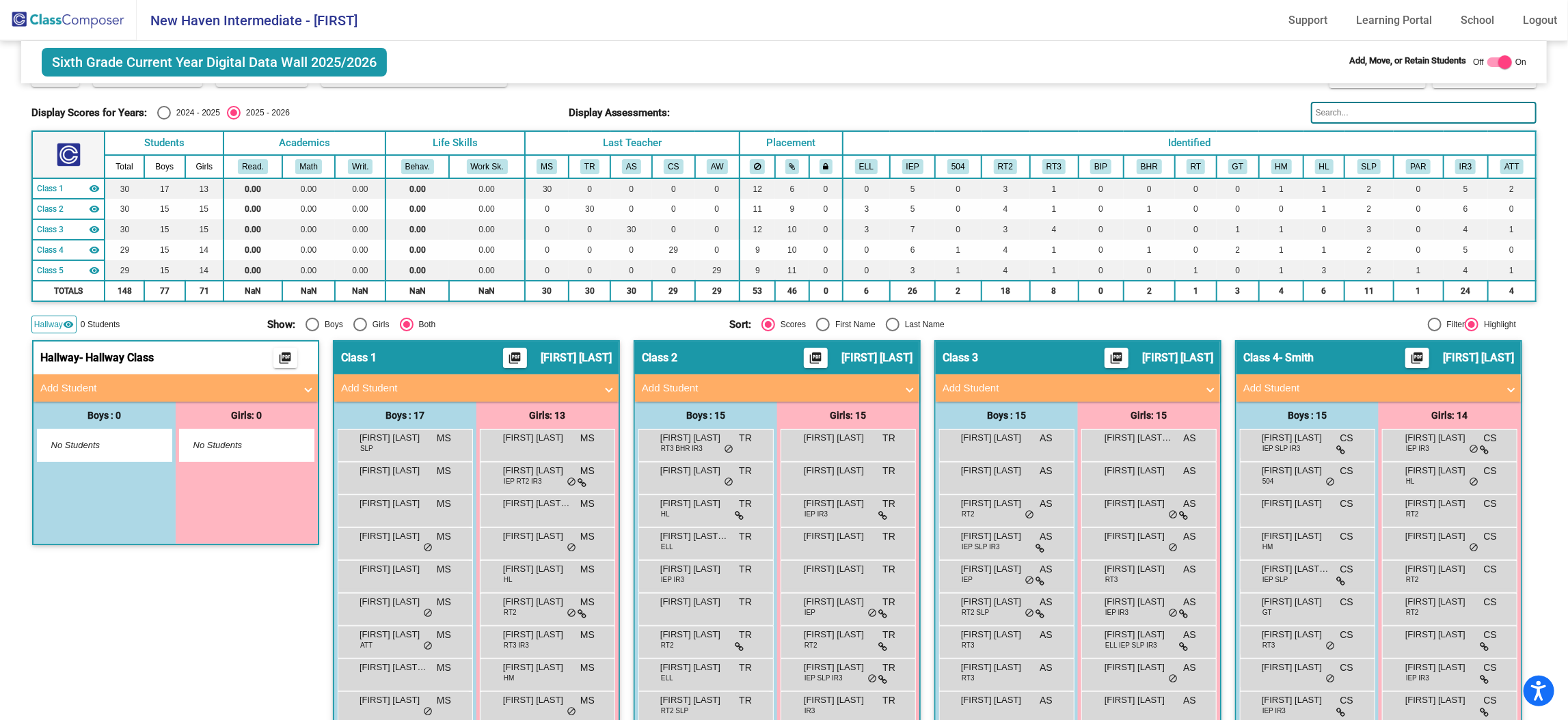 scroll, scrollTop: 0, scrollLeft: 0, axis: both 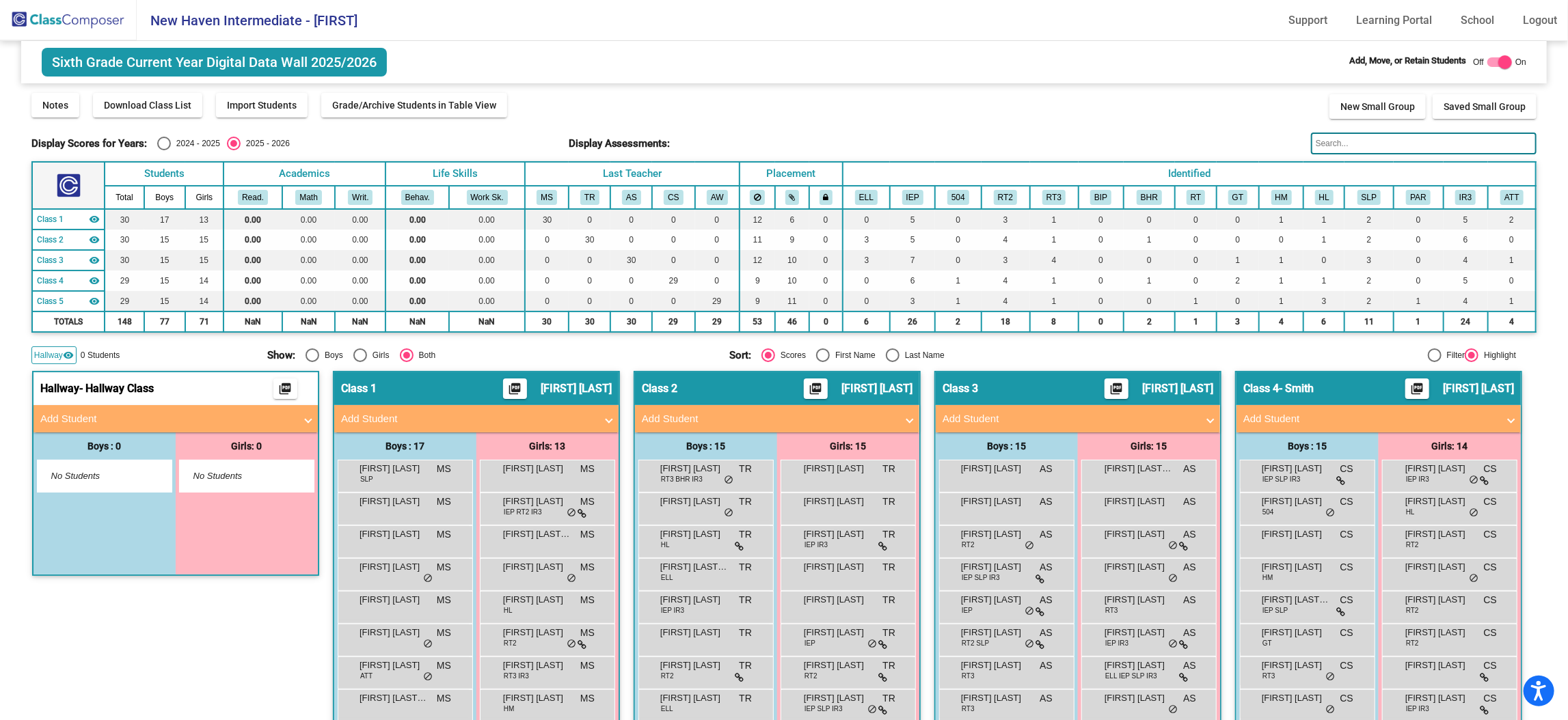click 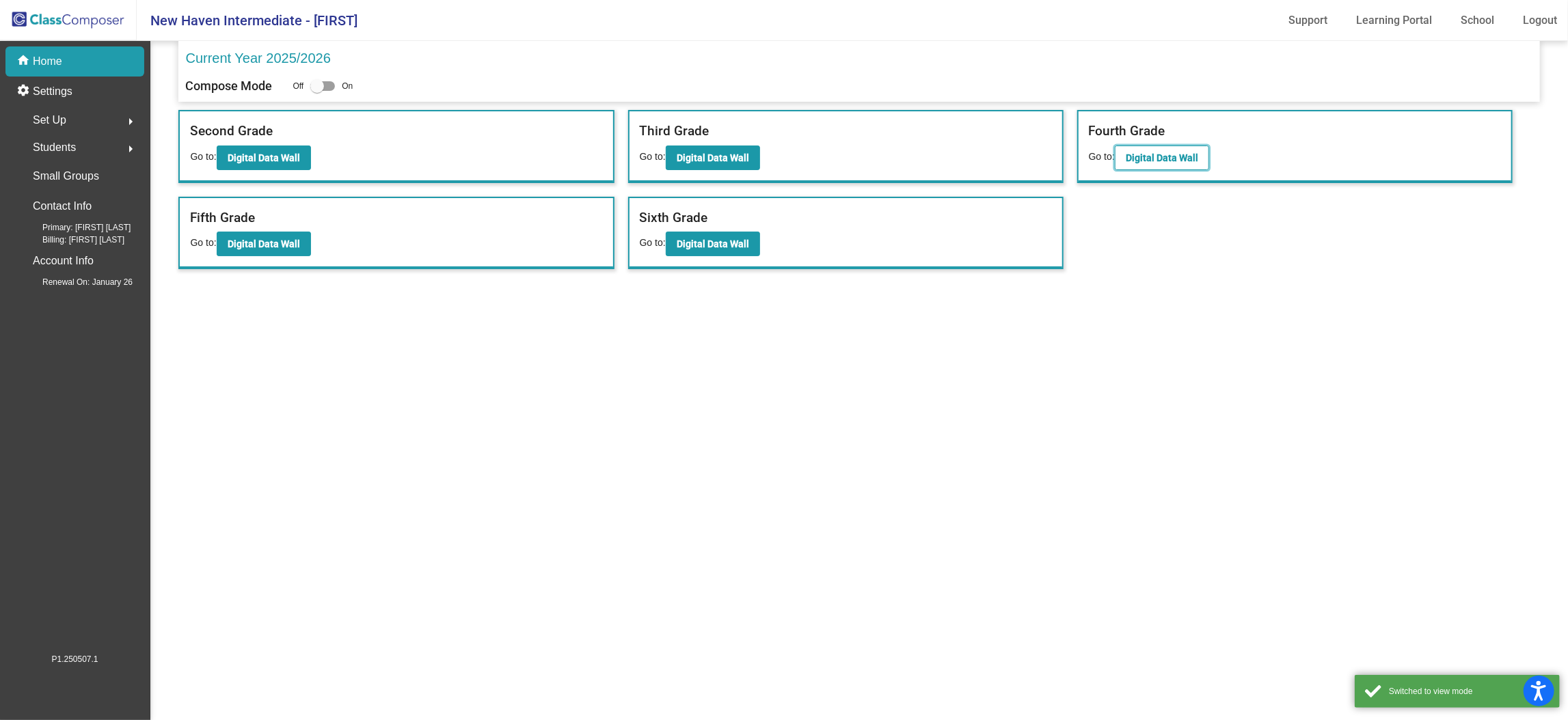 click on "Digital Data Wall" 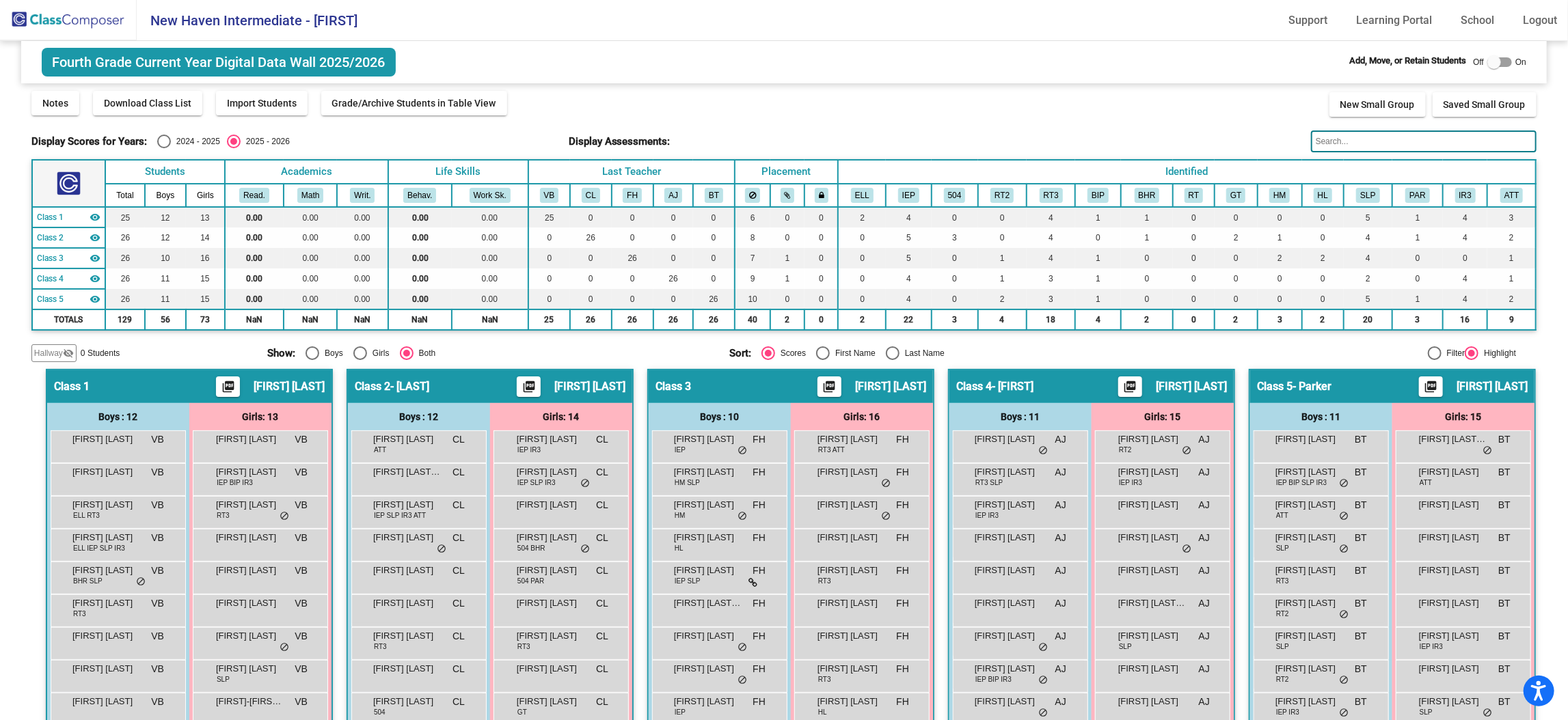 scroll, scrollTop: 0, scrollLeft: 0, axis: both 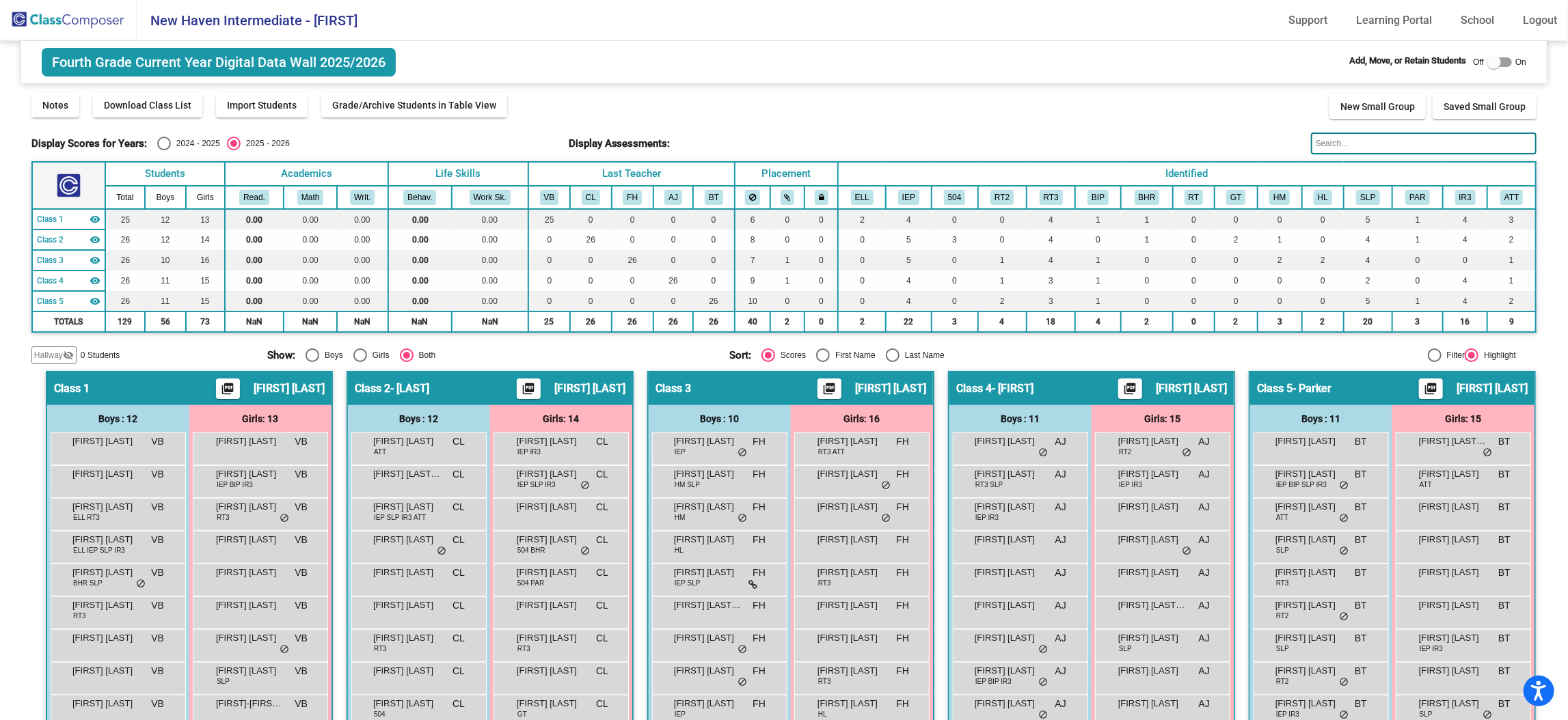 click at bounding box center [1494, 62] 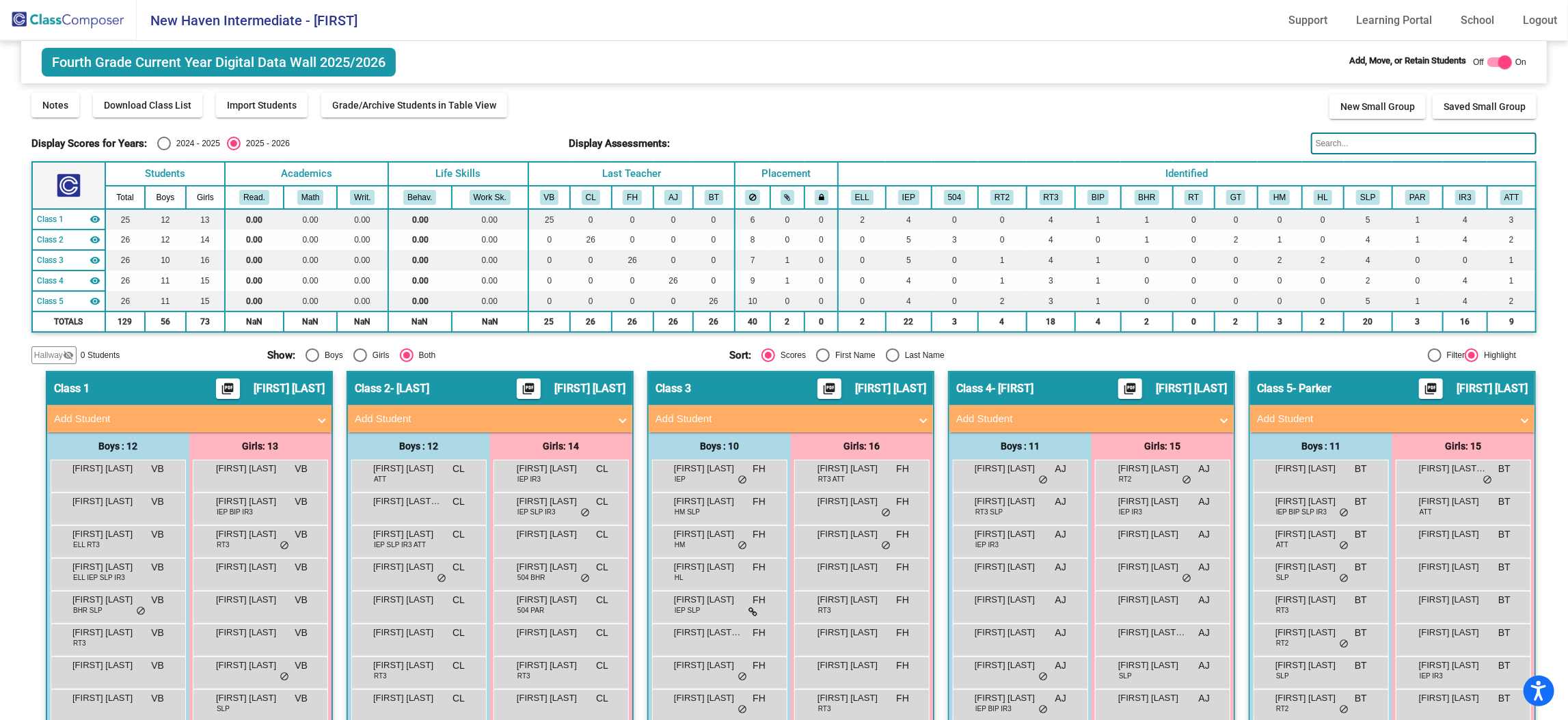 click on "Add Student" at bounding box center [181, 419] 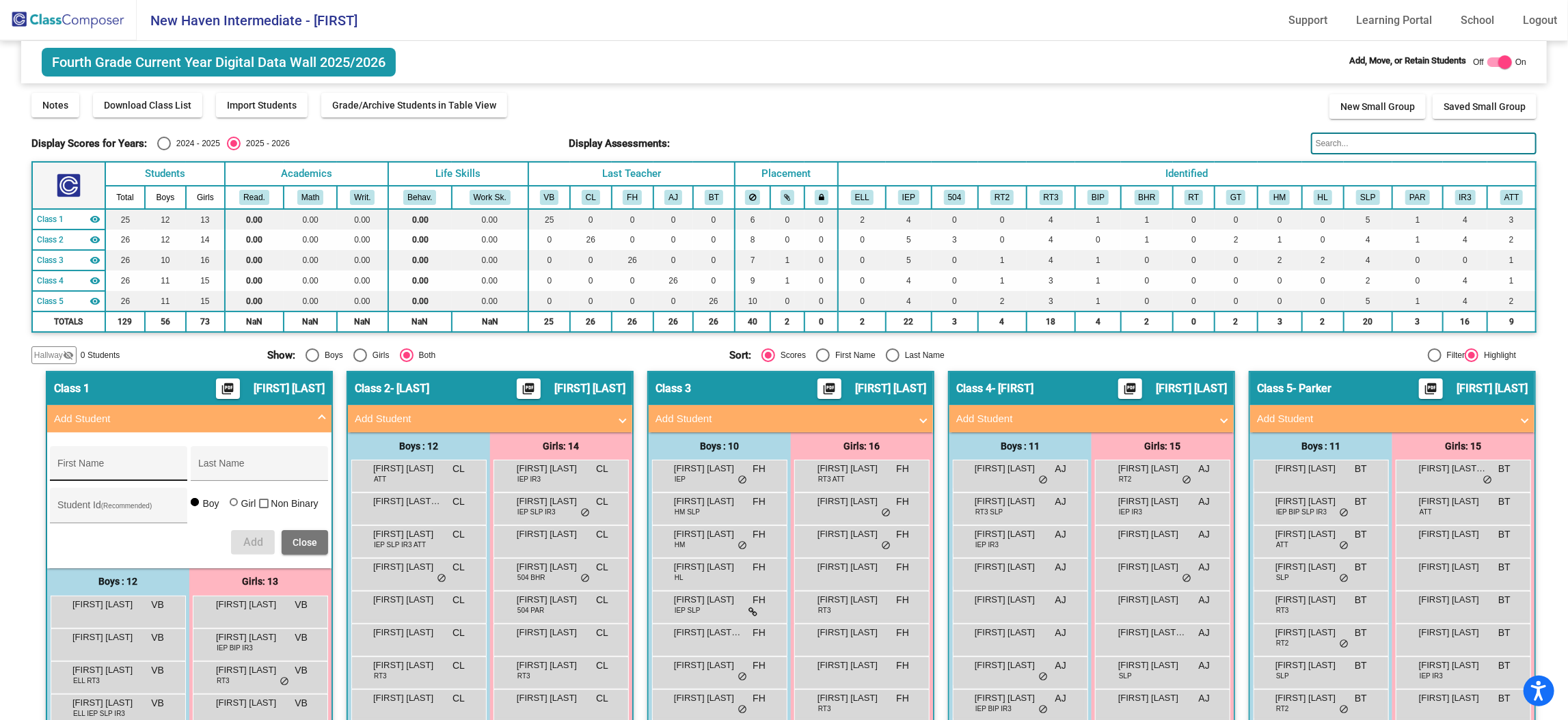 click on "First Name" at bounding box center (119, 467) 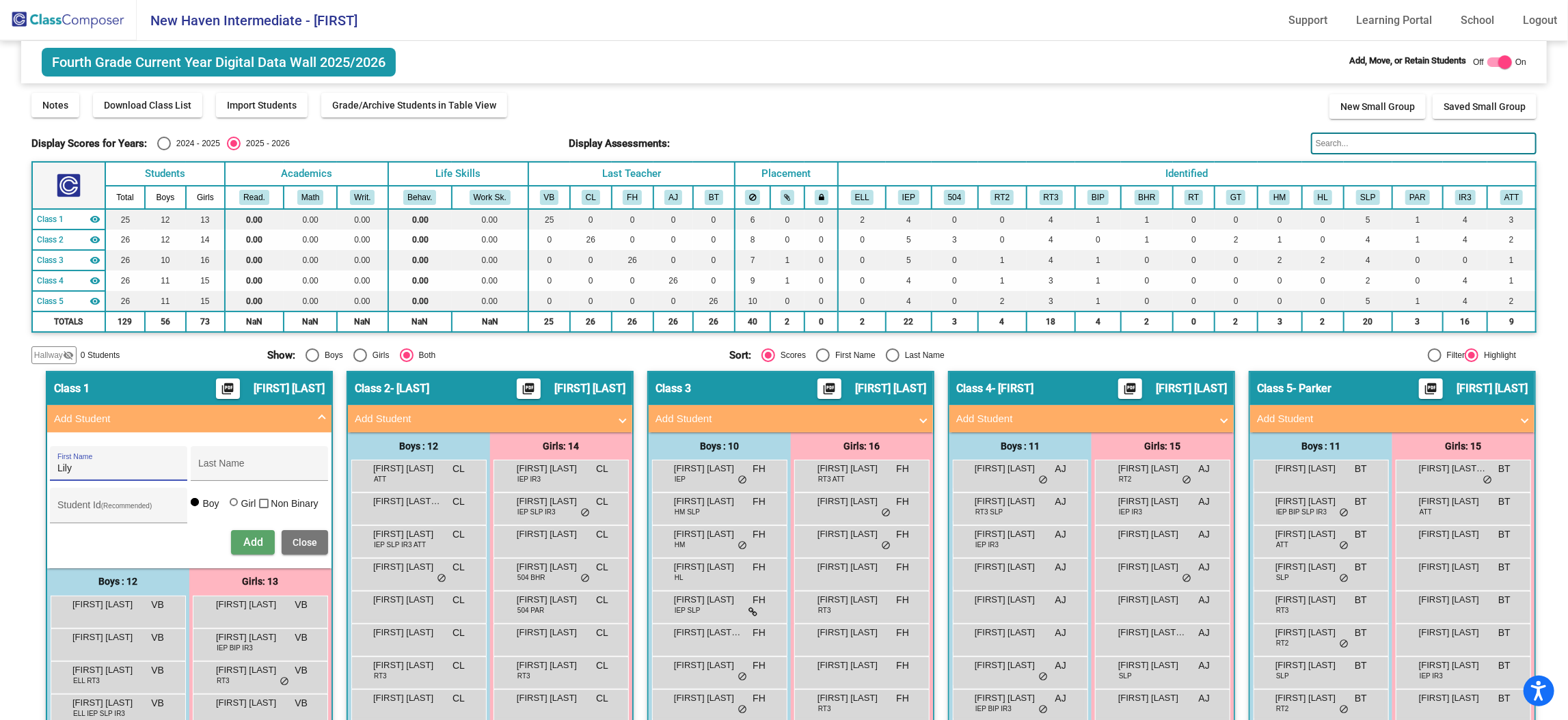 type on "Lily" 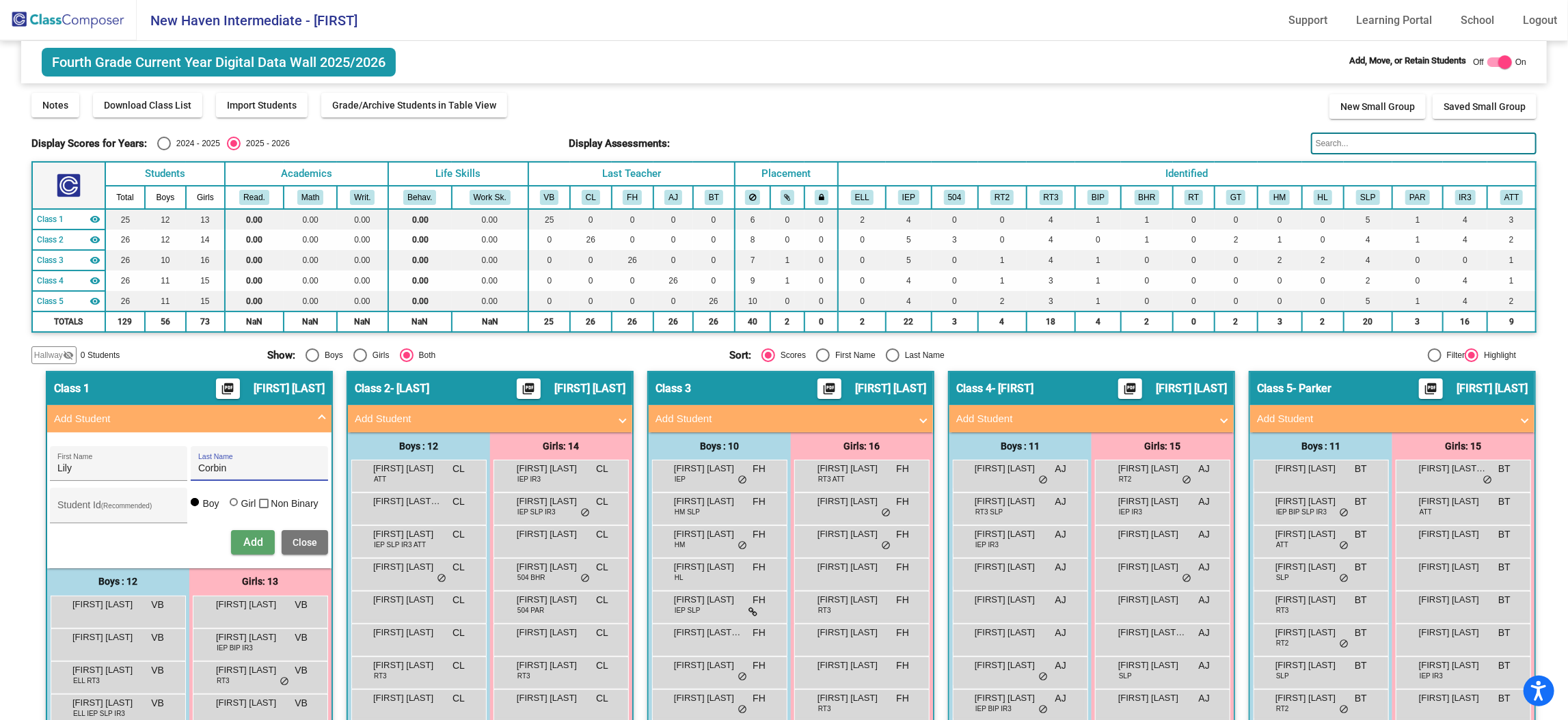 type on "Corbin" 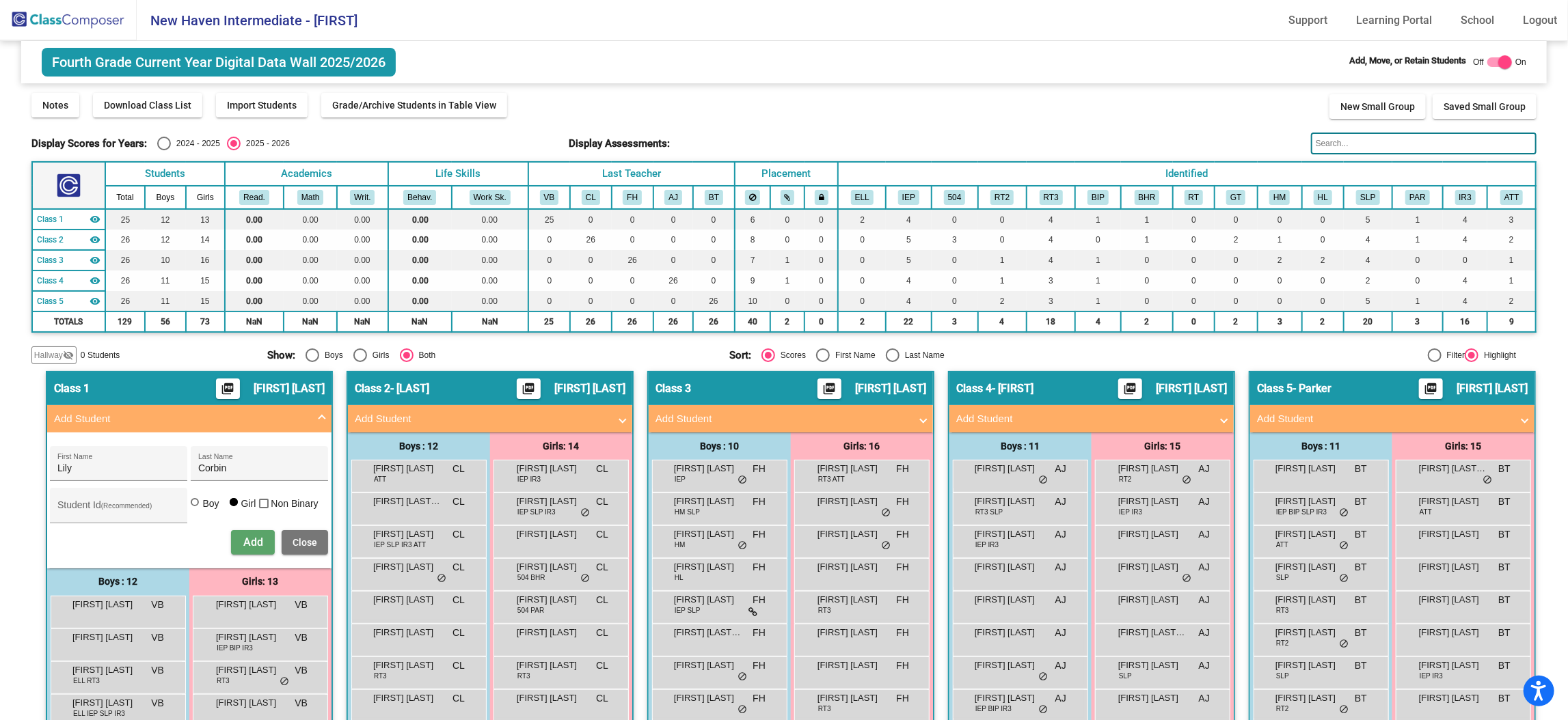 click on "[FIRST] [LAST] Student Id  (Recommended)   Boy   Girl   Non Binary Add Close" at bounding box center [189, 500] 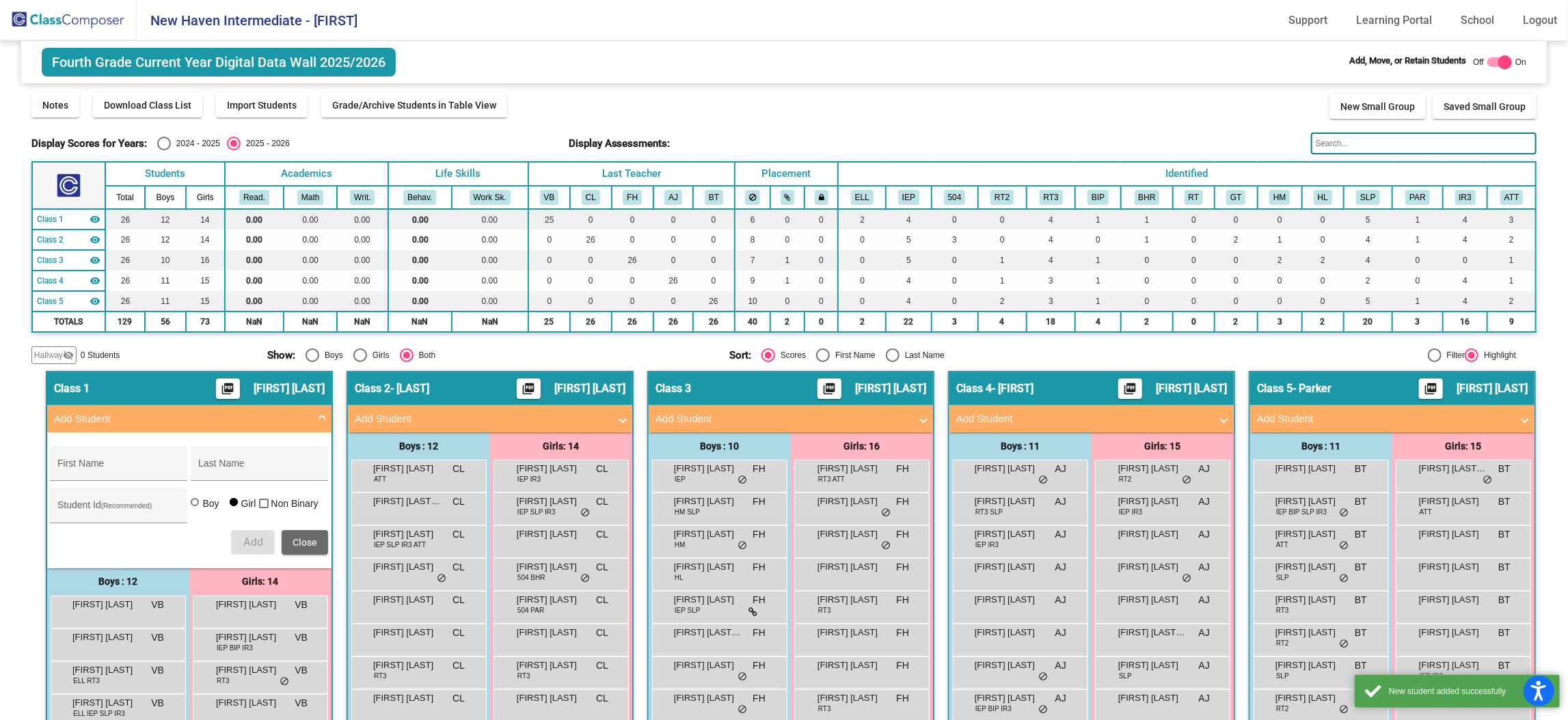 click on "Close" at bounding box center (305, 542) 